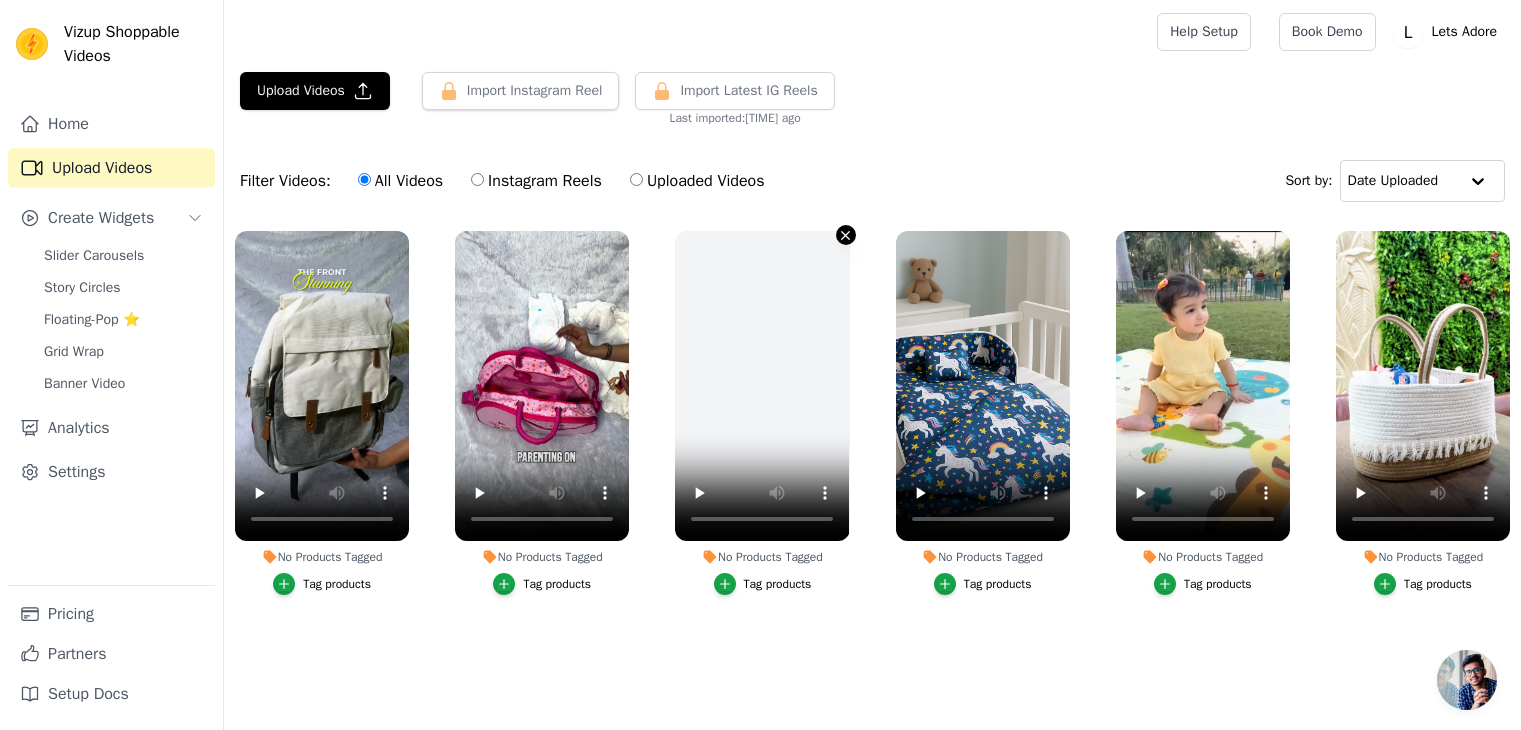 scroll, scrollTop: 0, scrollLeft: 0, axis: both 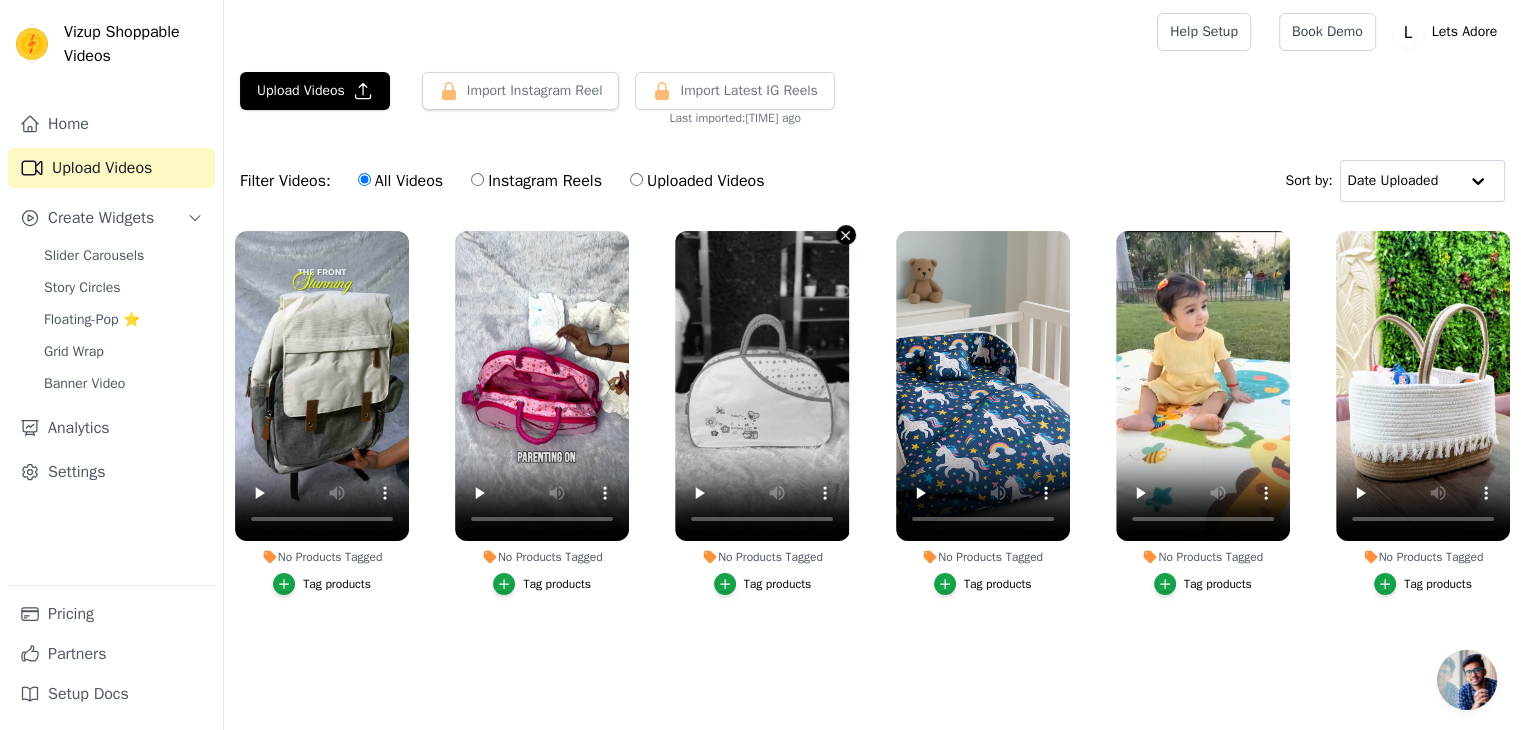 click 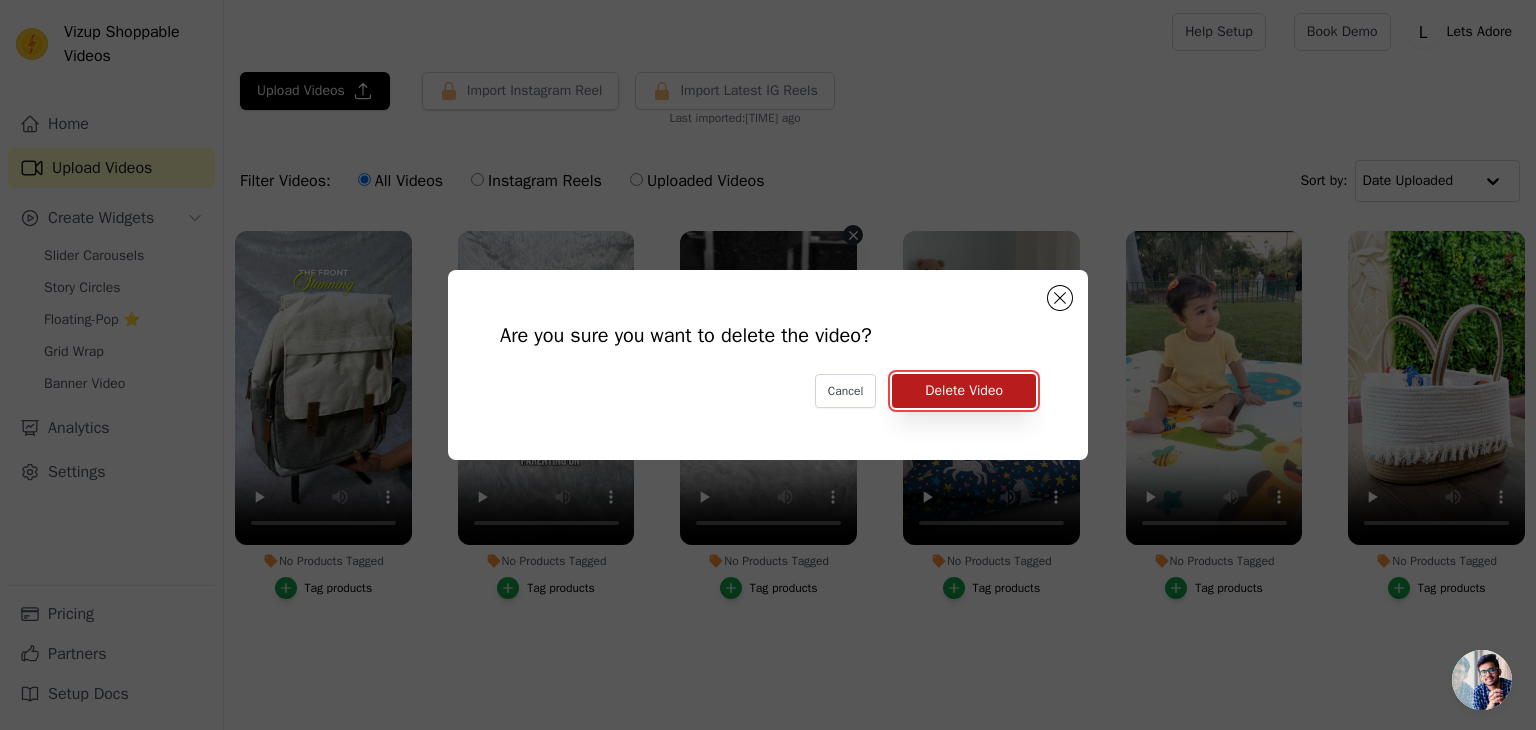 click on "Delete Video" at bounding box center [964, 391] 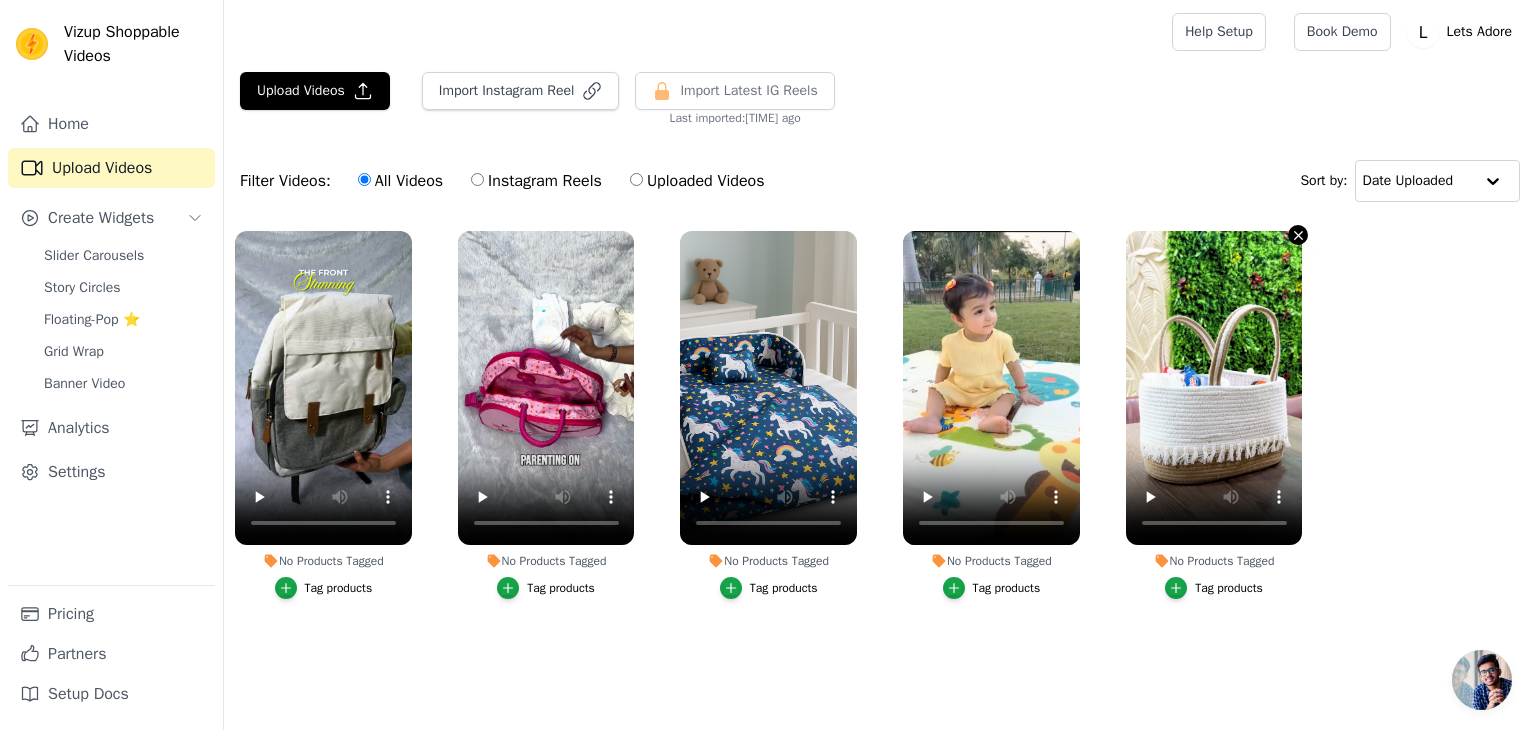 click 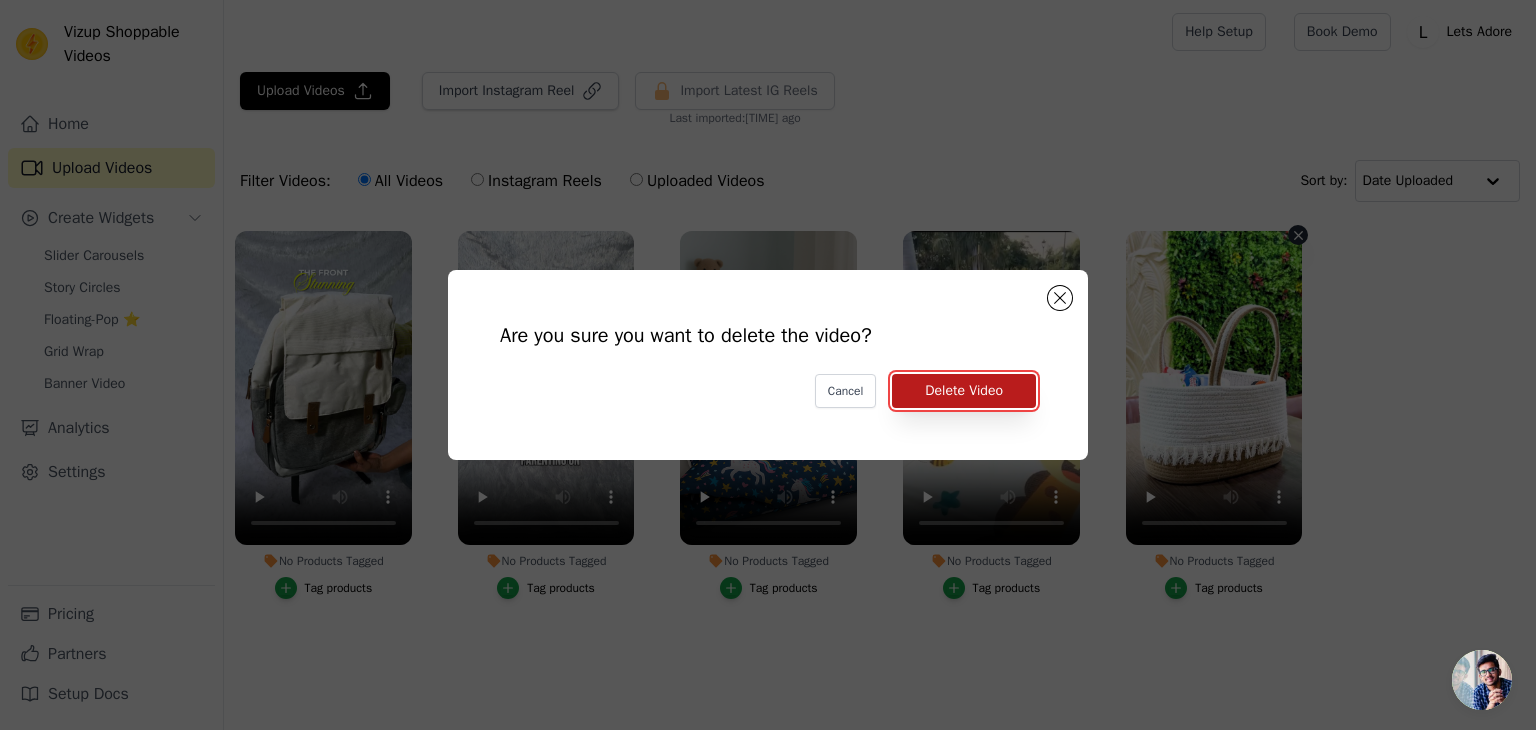 click on "Delete Video" at bounding box center [964, 391] 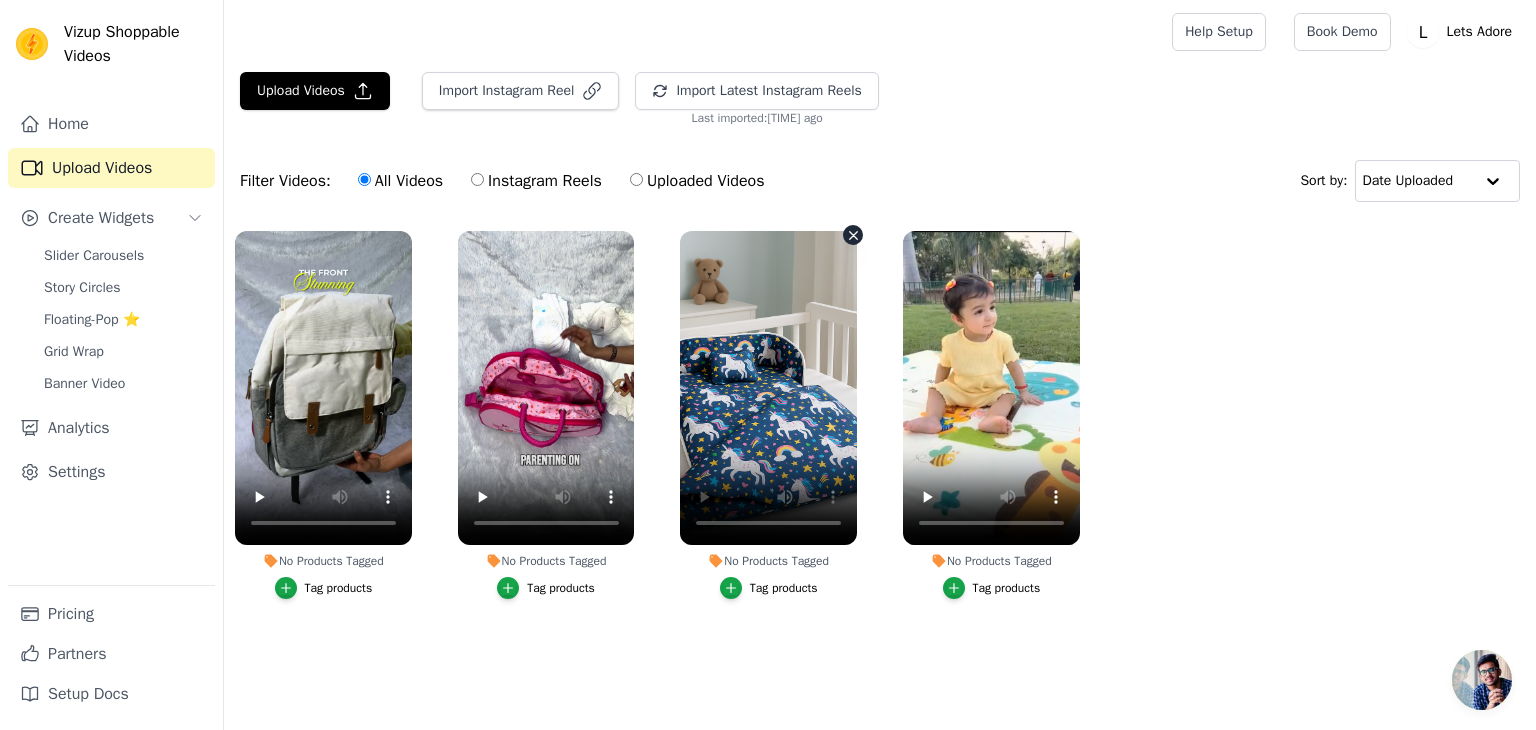 click 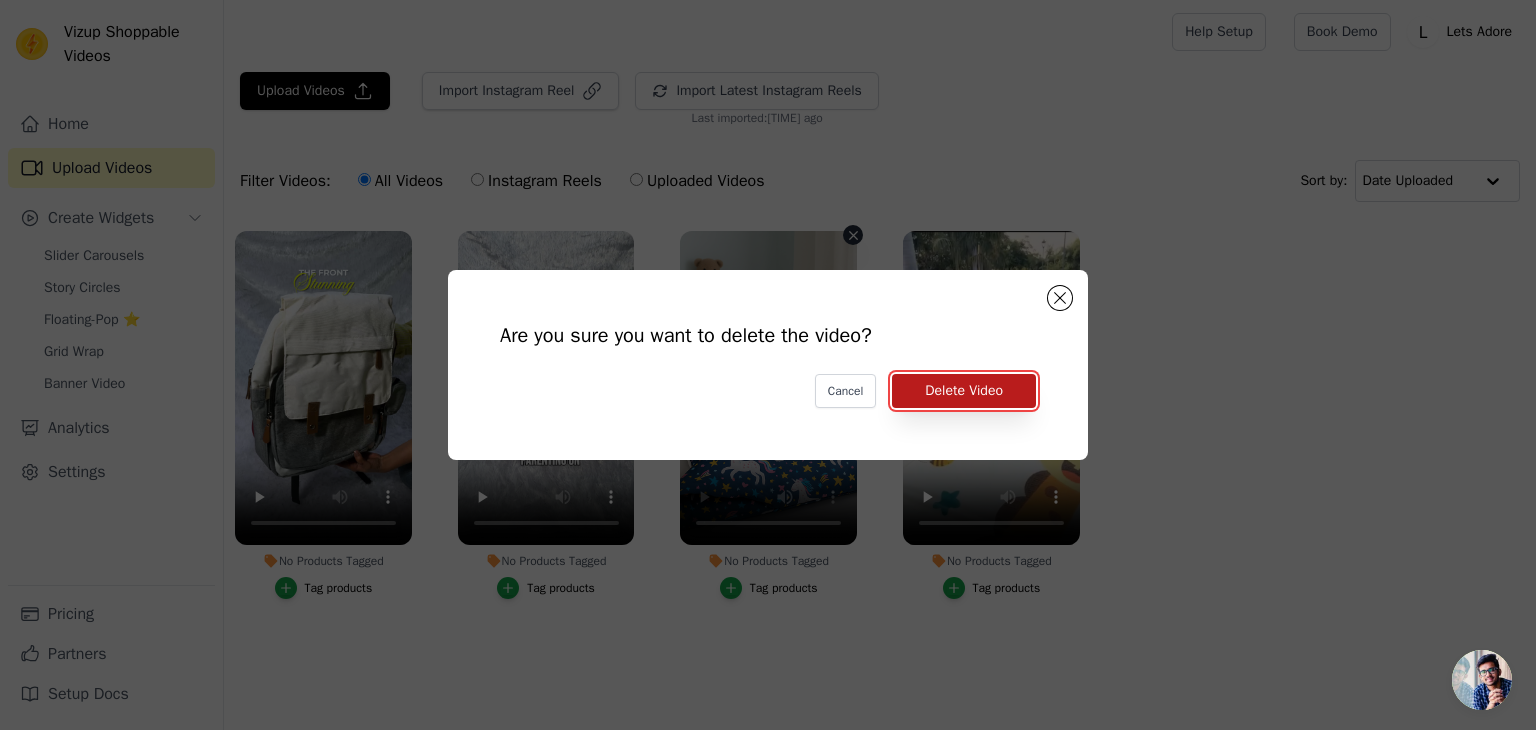 click on "Delete Video" at bounding box center [964, 391] 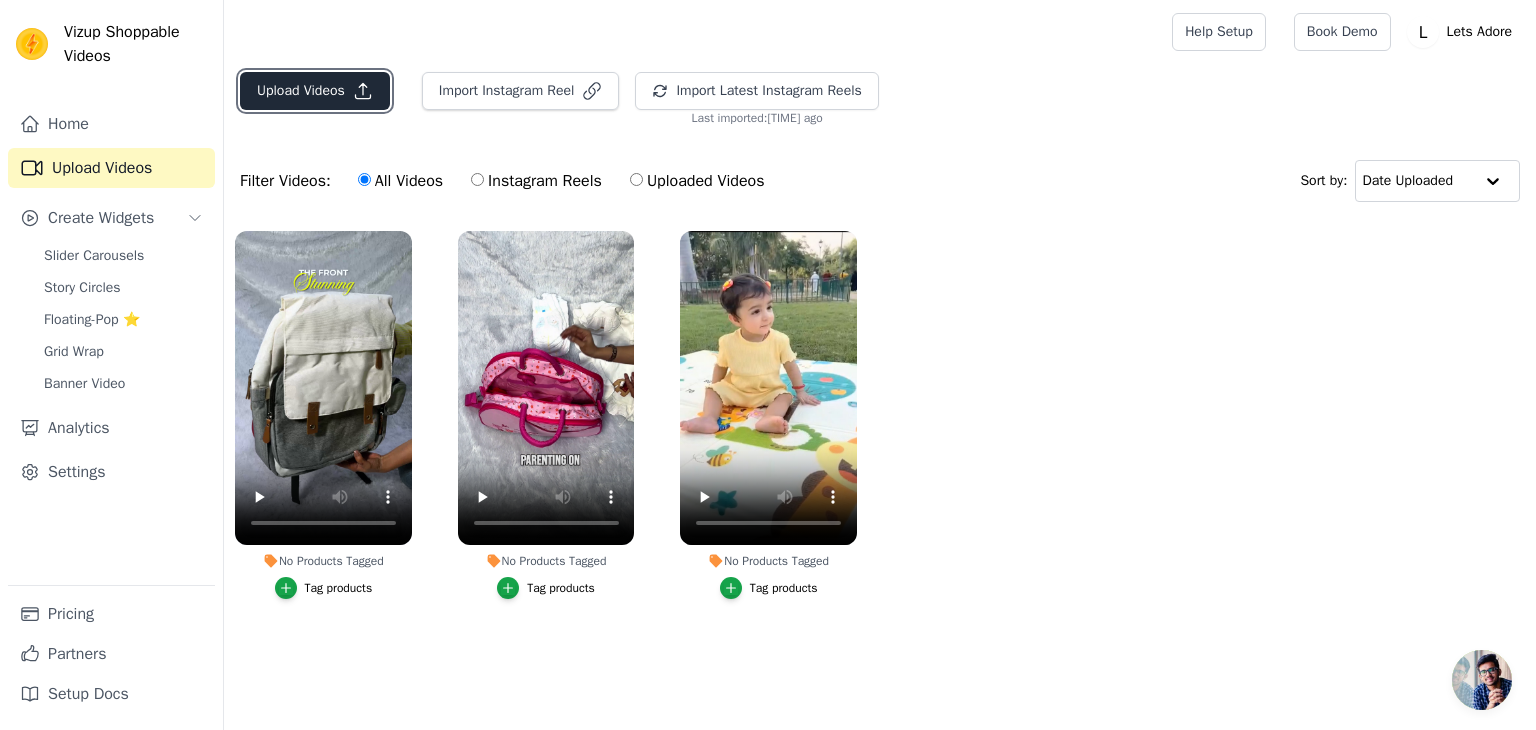 click on "Upload Videos" at bounding box center [315, 91] 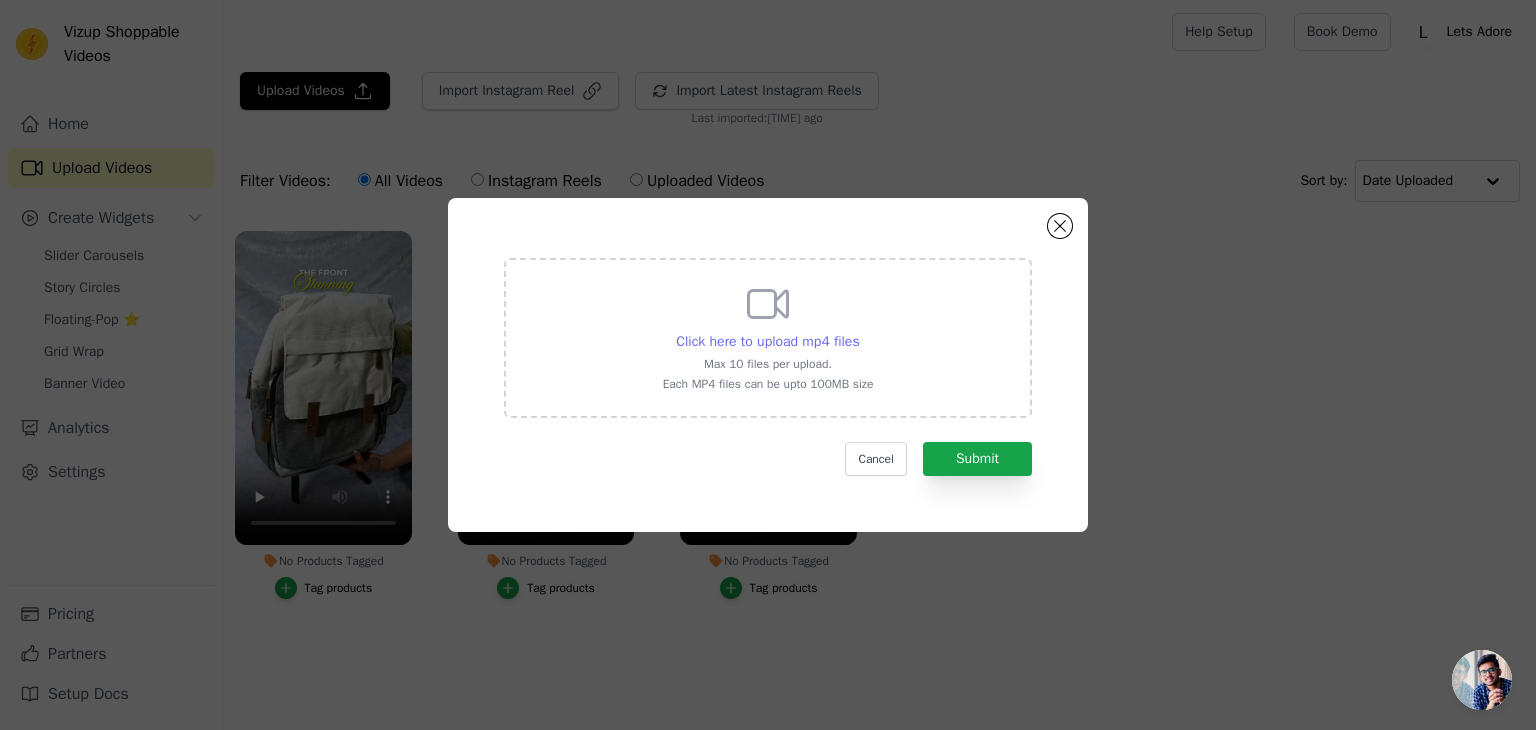 click on "Click here to upload mp4 files" at bounding box center (767, 341) 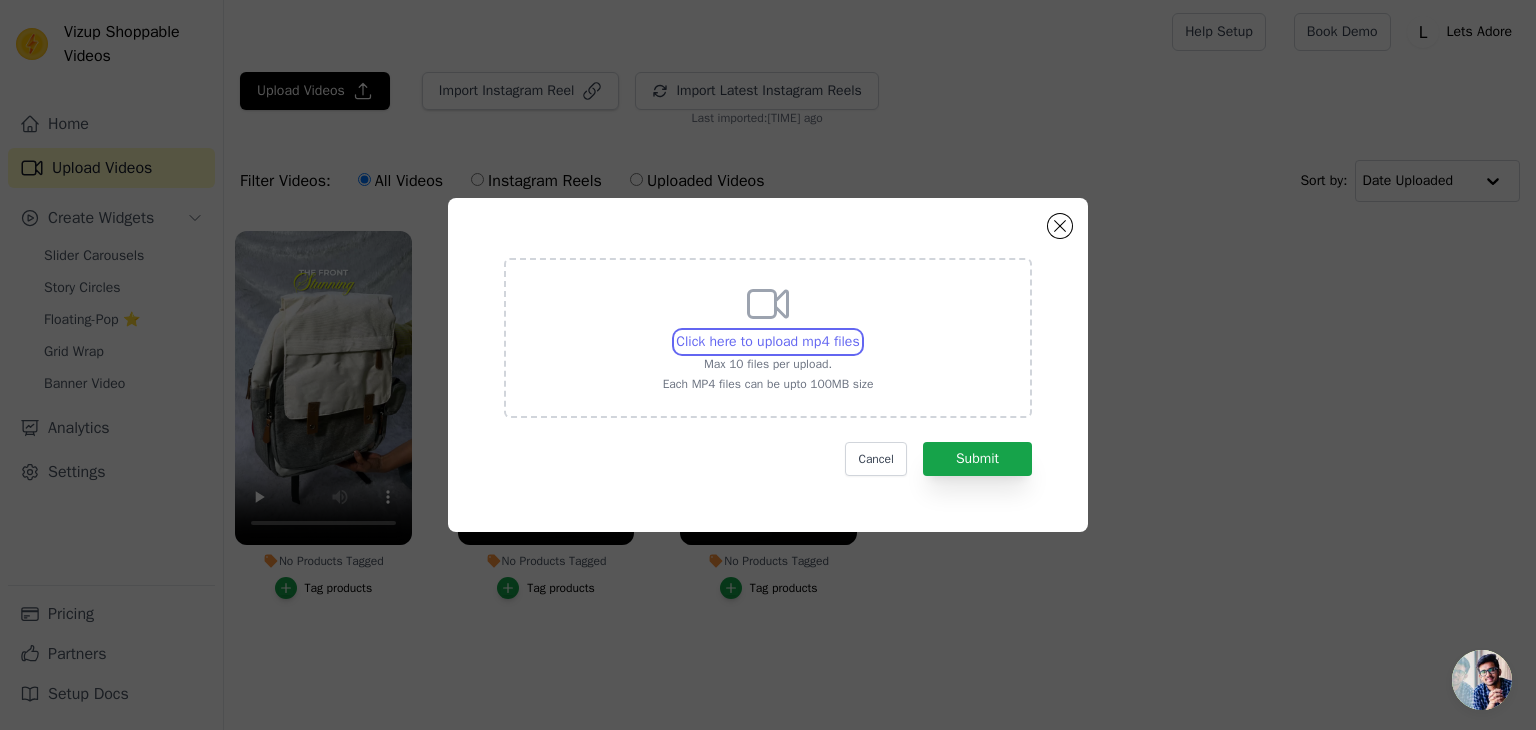 click on "Click here to upload mp4 files     Max 10 files per upload.   Each MP4 files can be upto 100MB size" at bounding box center (859, 331) 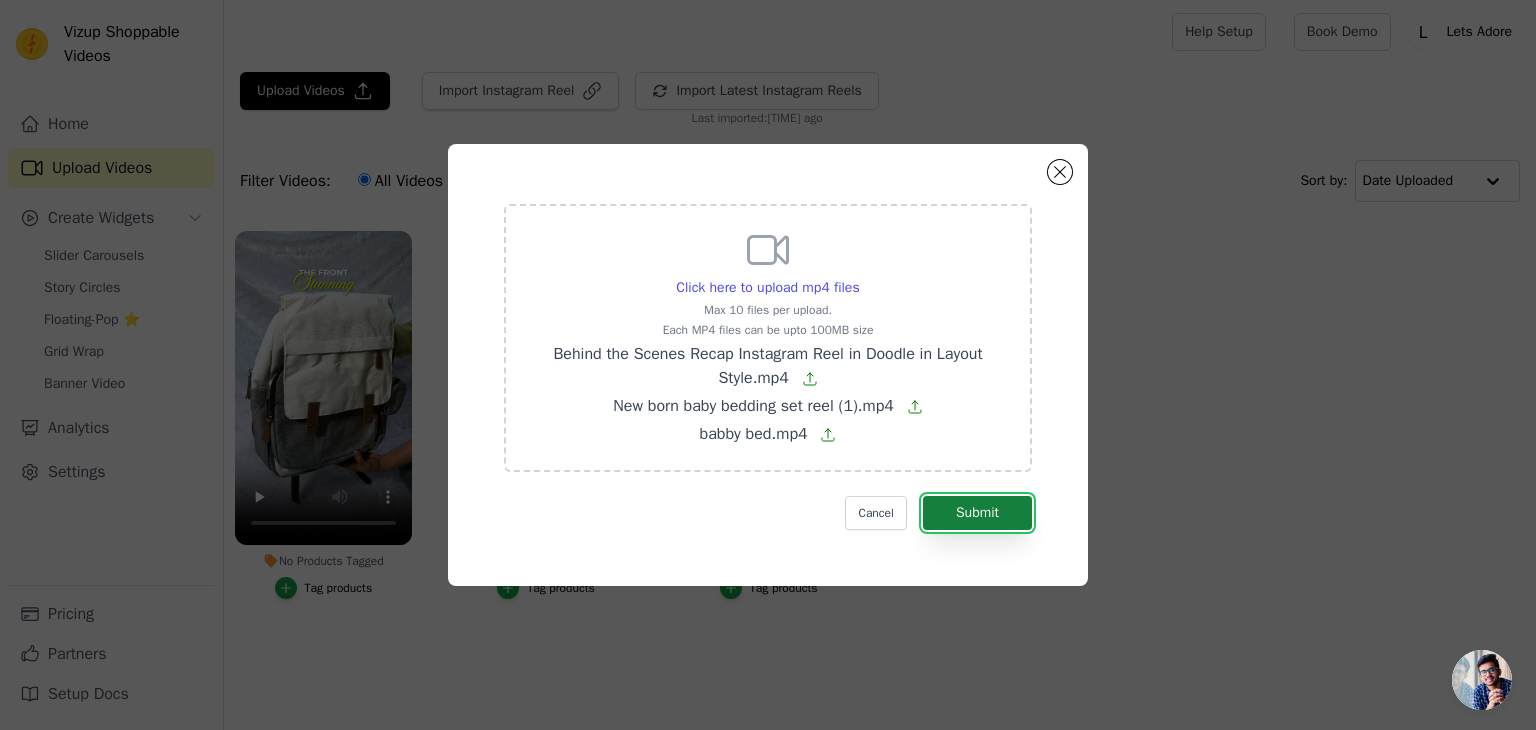 click on "Submit" at bounding box center (977, 513) 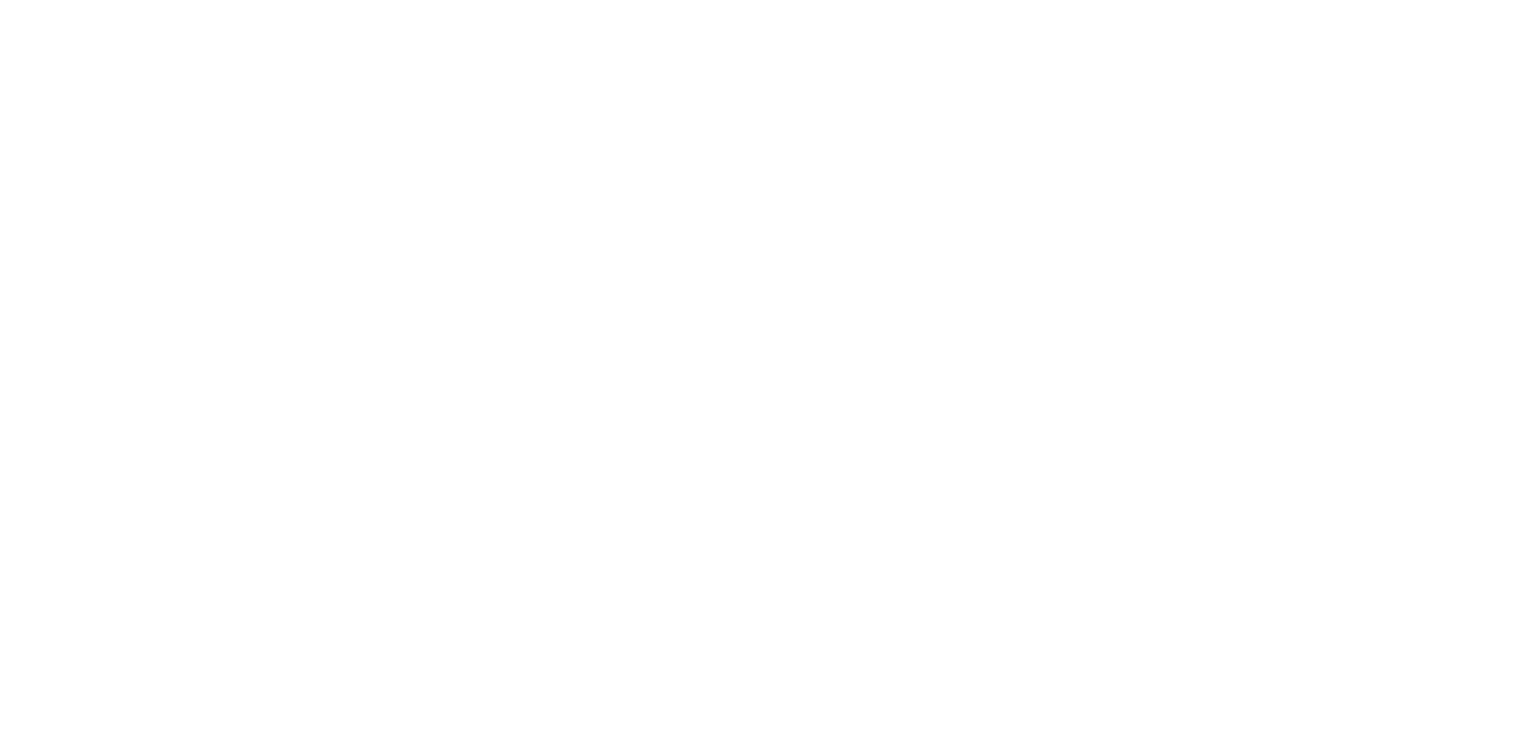 scroll, scrollTop: 0, scrollLeft: 0, axis: both 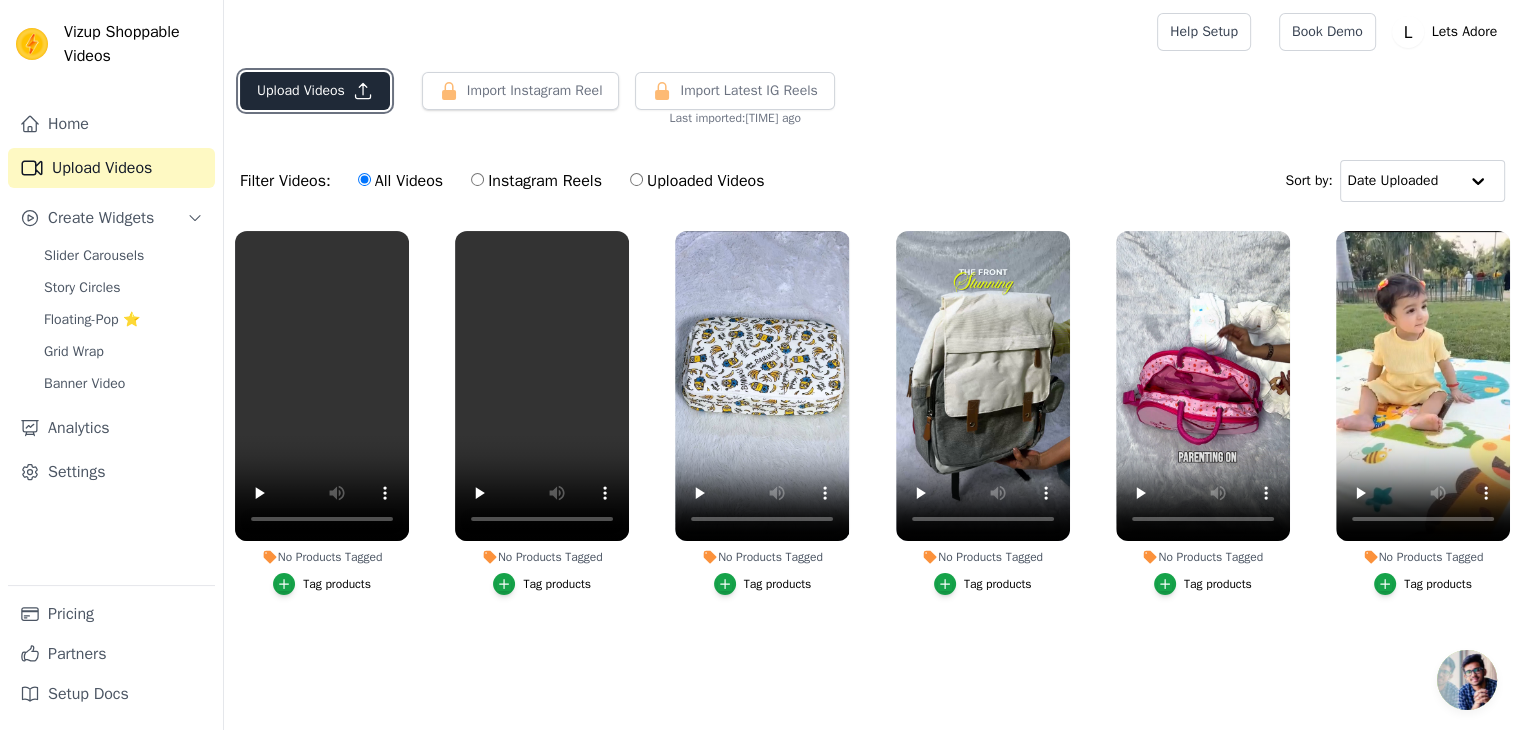 click on "Upload Videos" at bounding box center (315, 91) 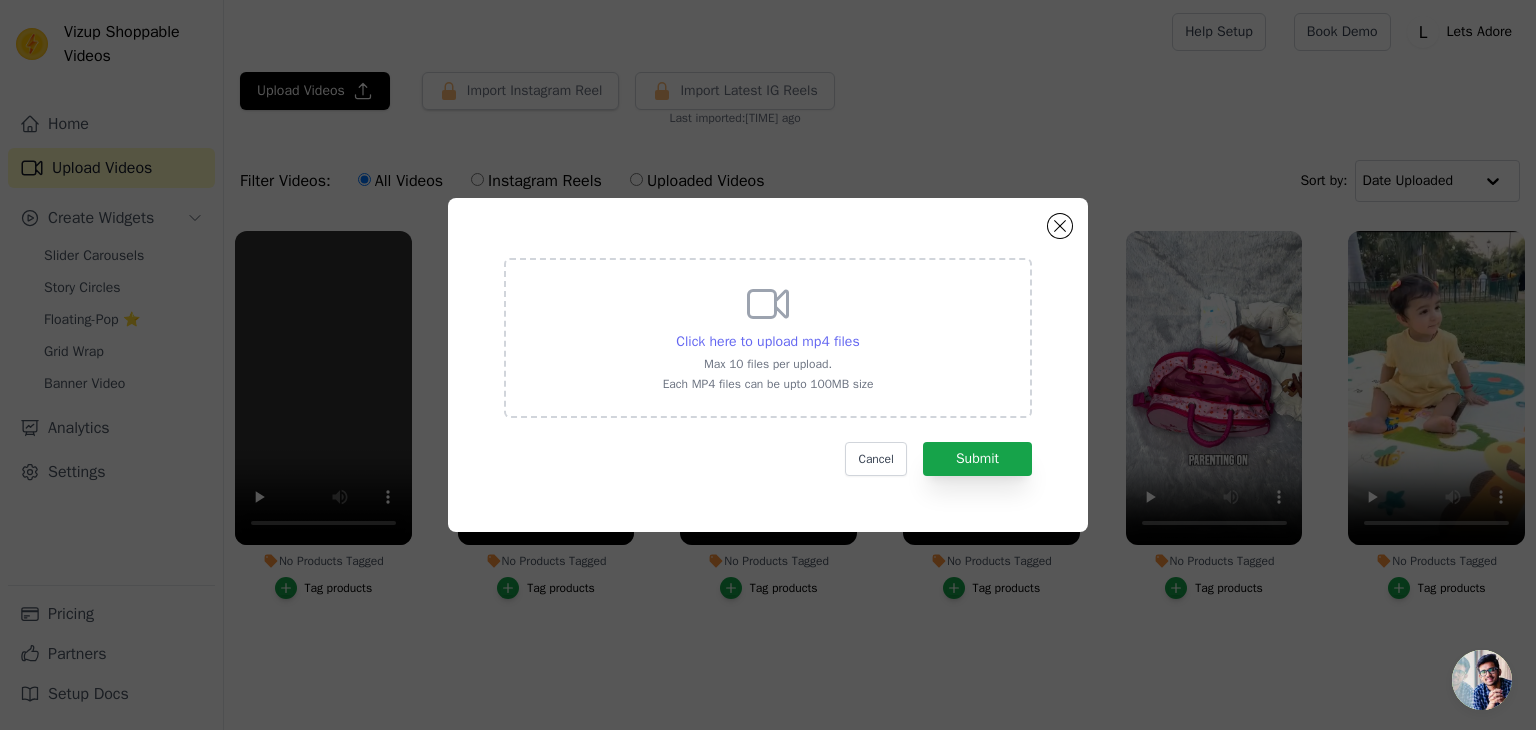 click on "Click here to upload mp4 files" at bounding box center (767, 341) 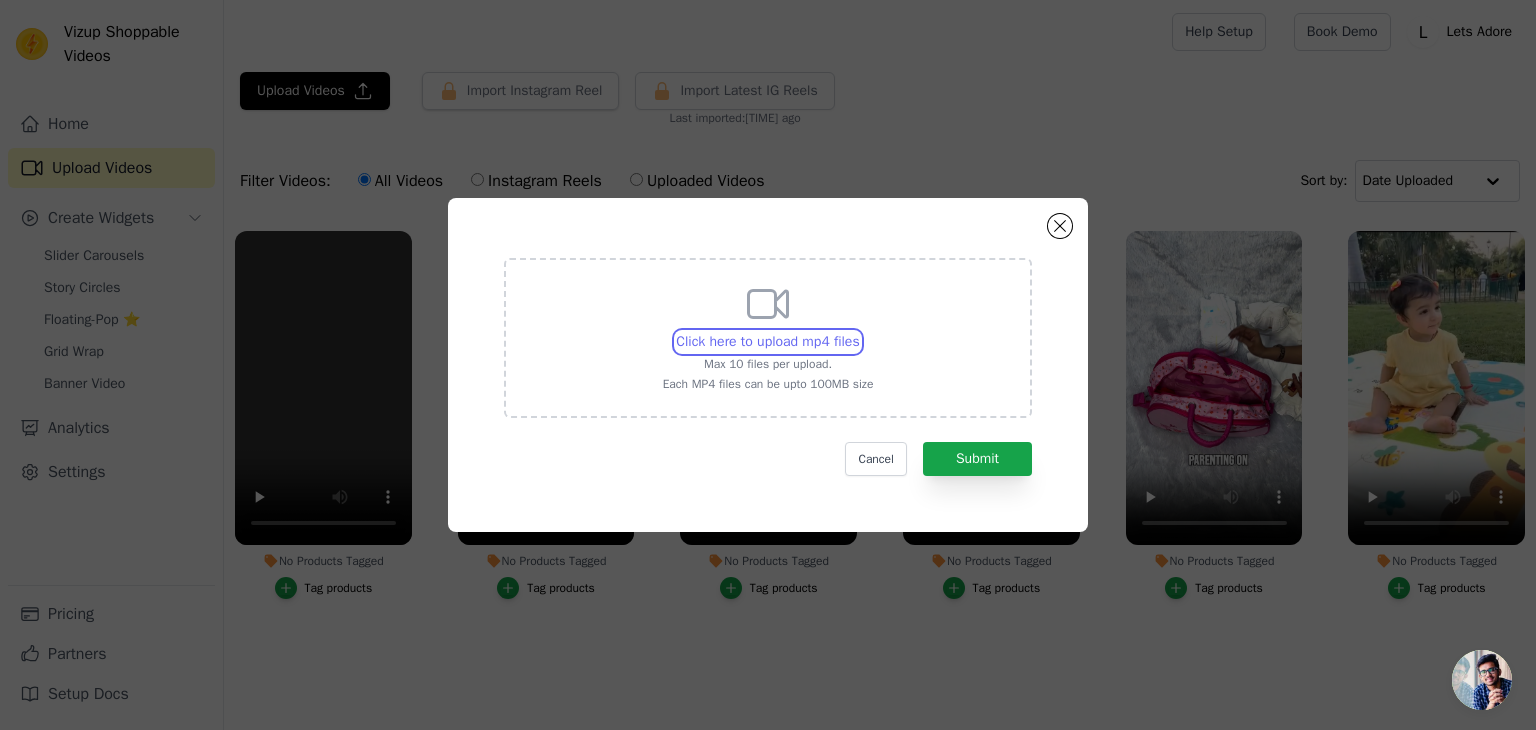 click on "Click here to upload mp4 files     Max 10 files per upload.   Each MP4 files can be upto 100MB size" at bounding box center [859, 331] 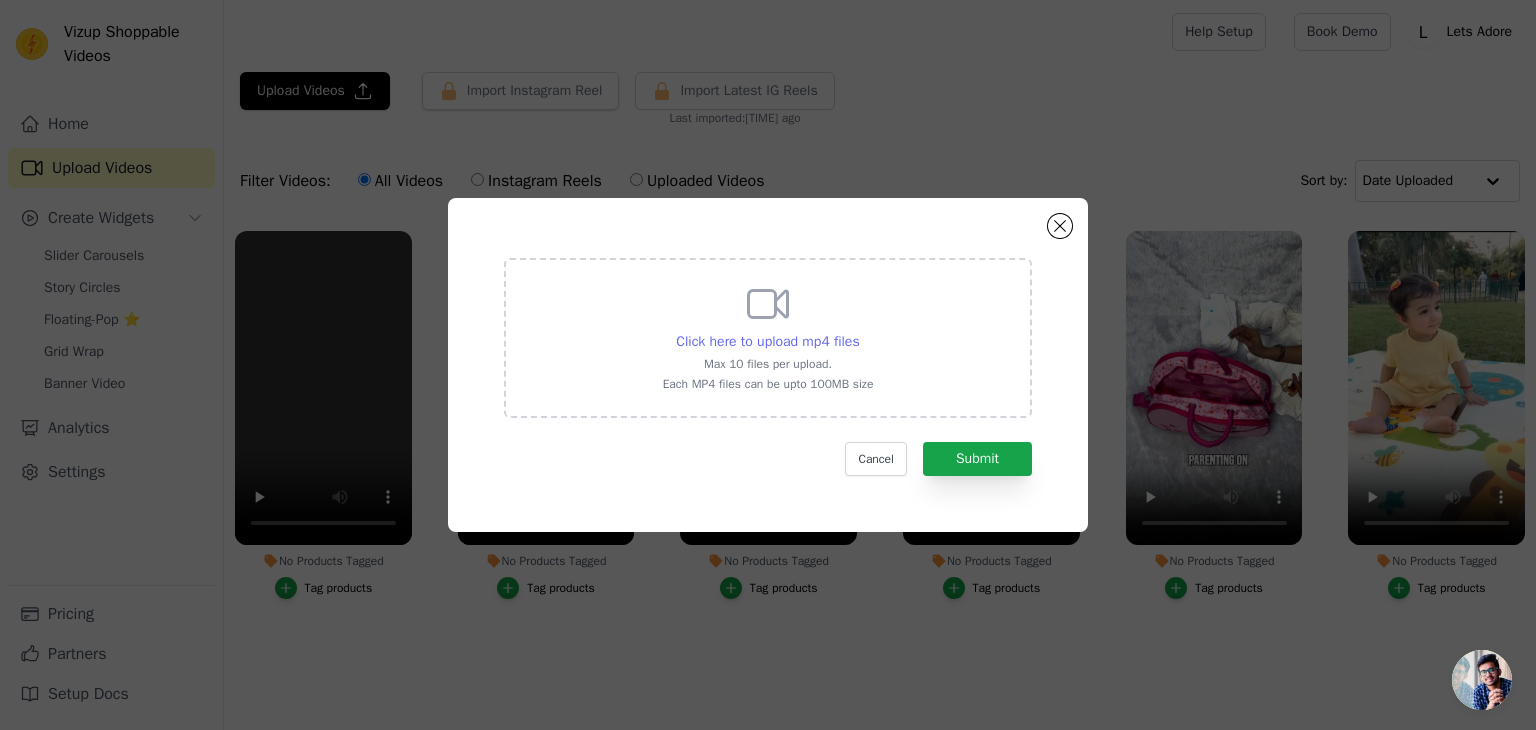 click on "Click here to upload mp4 files" at bounding box center [767, 341] 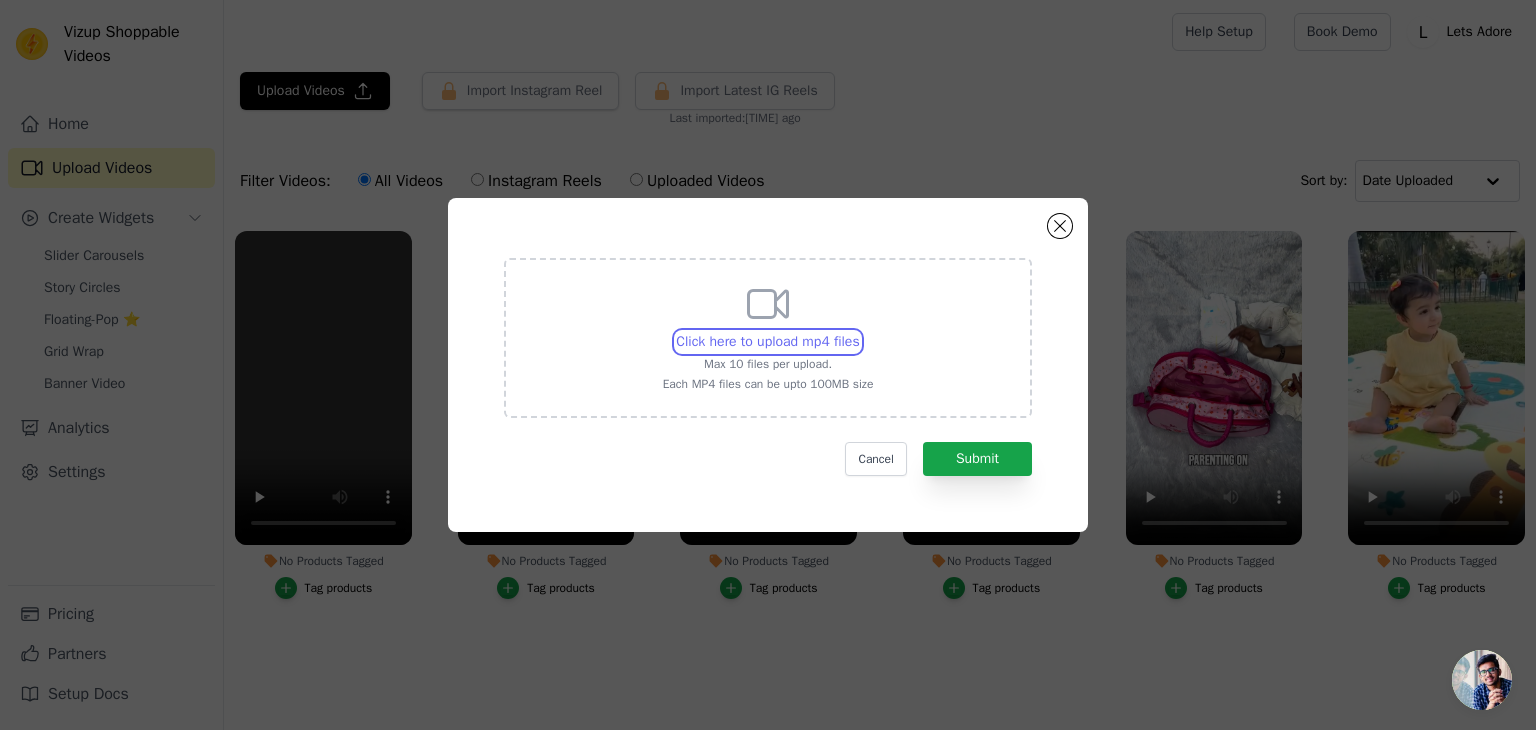 click on "Click here to upload mp4 files     Max 10 files per upload.   Each MP4 files can be upto 100MB size" at bounding box center [859, 331] 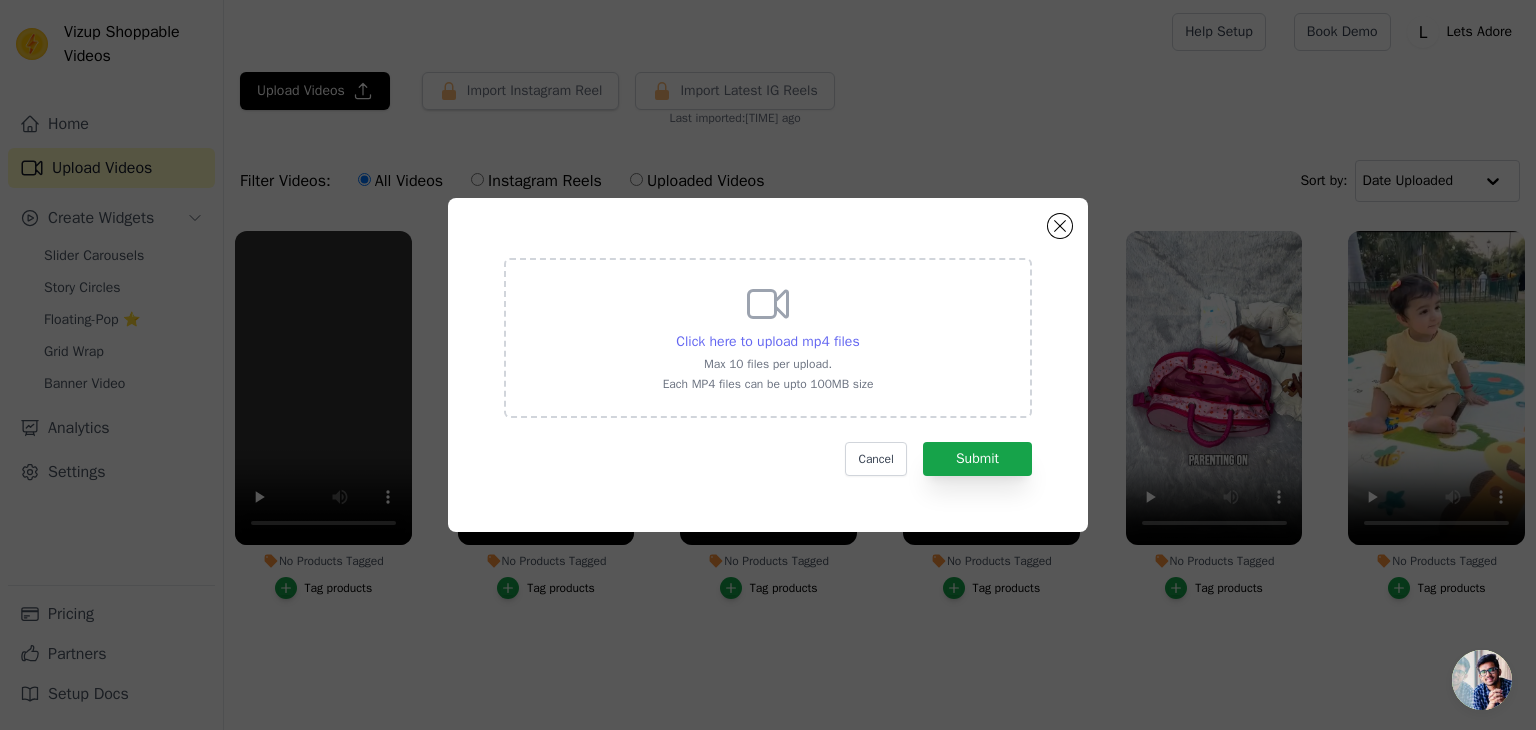 click on "Click here to upload mp4 files" at bounding box center [767, 341] 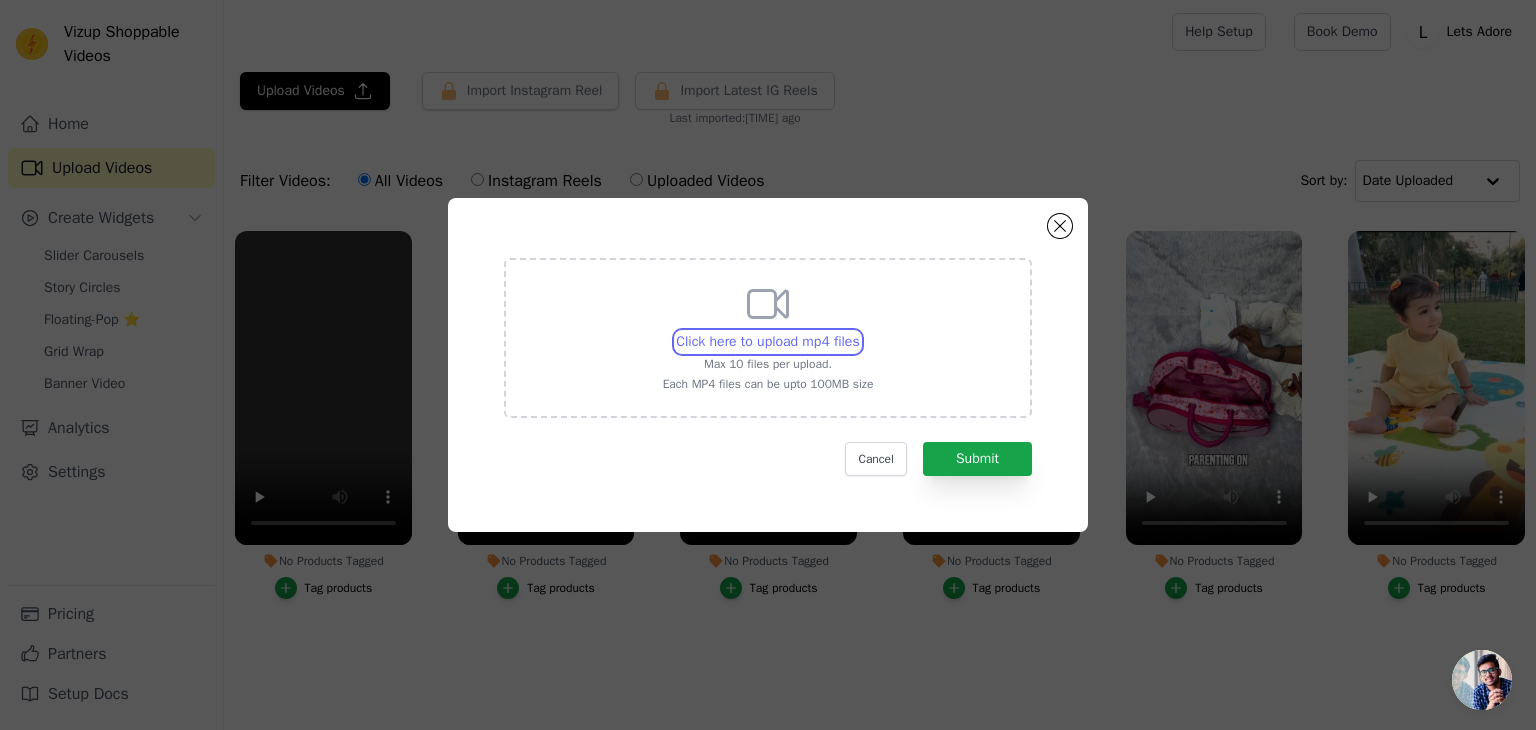 click on "Click here to upload mp4 files     Max 10 files per upload.   Each MP4 files can be upto 100MB size" at bounding box center [859, 331] 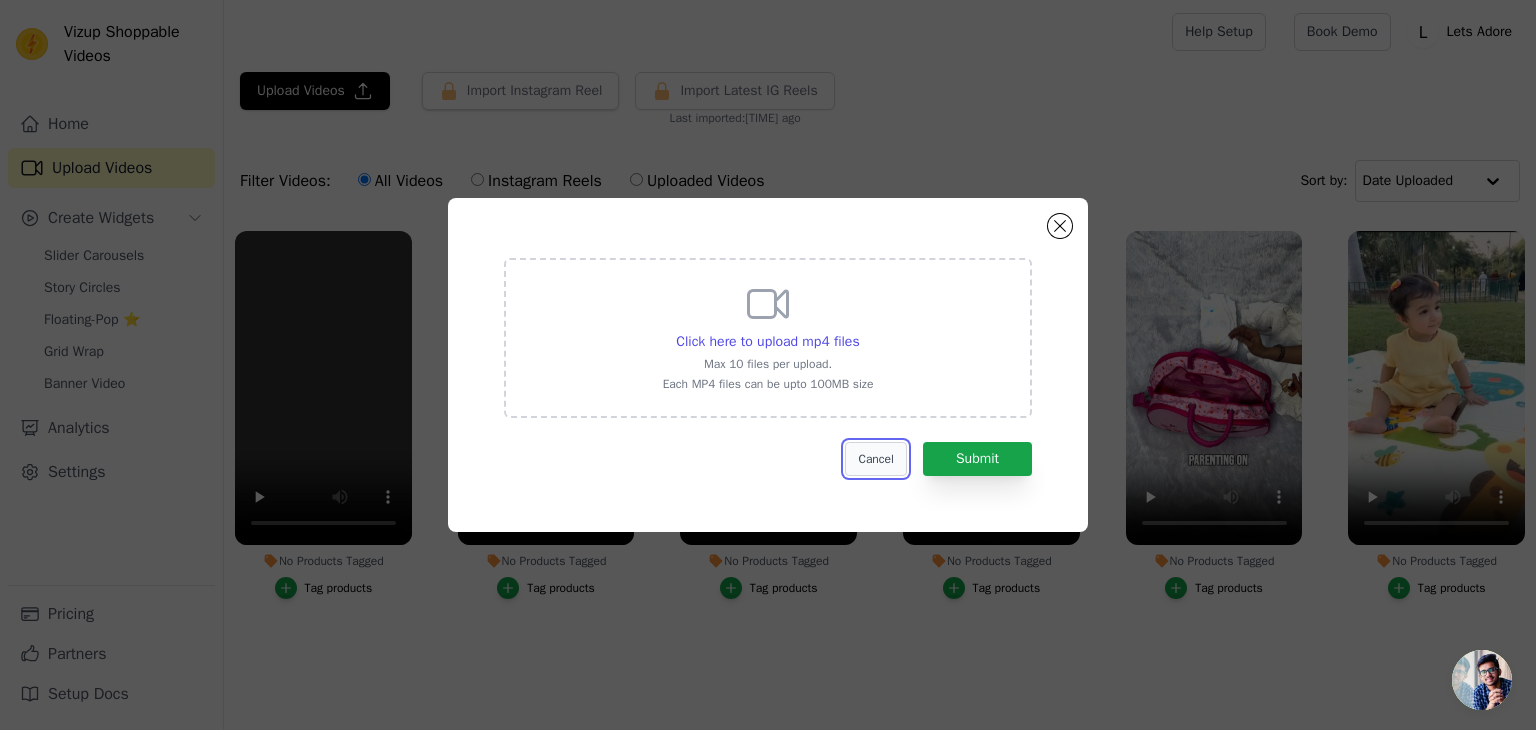 click on "Cancel" at bounding box center [875, 459] 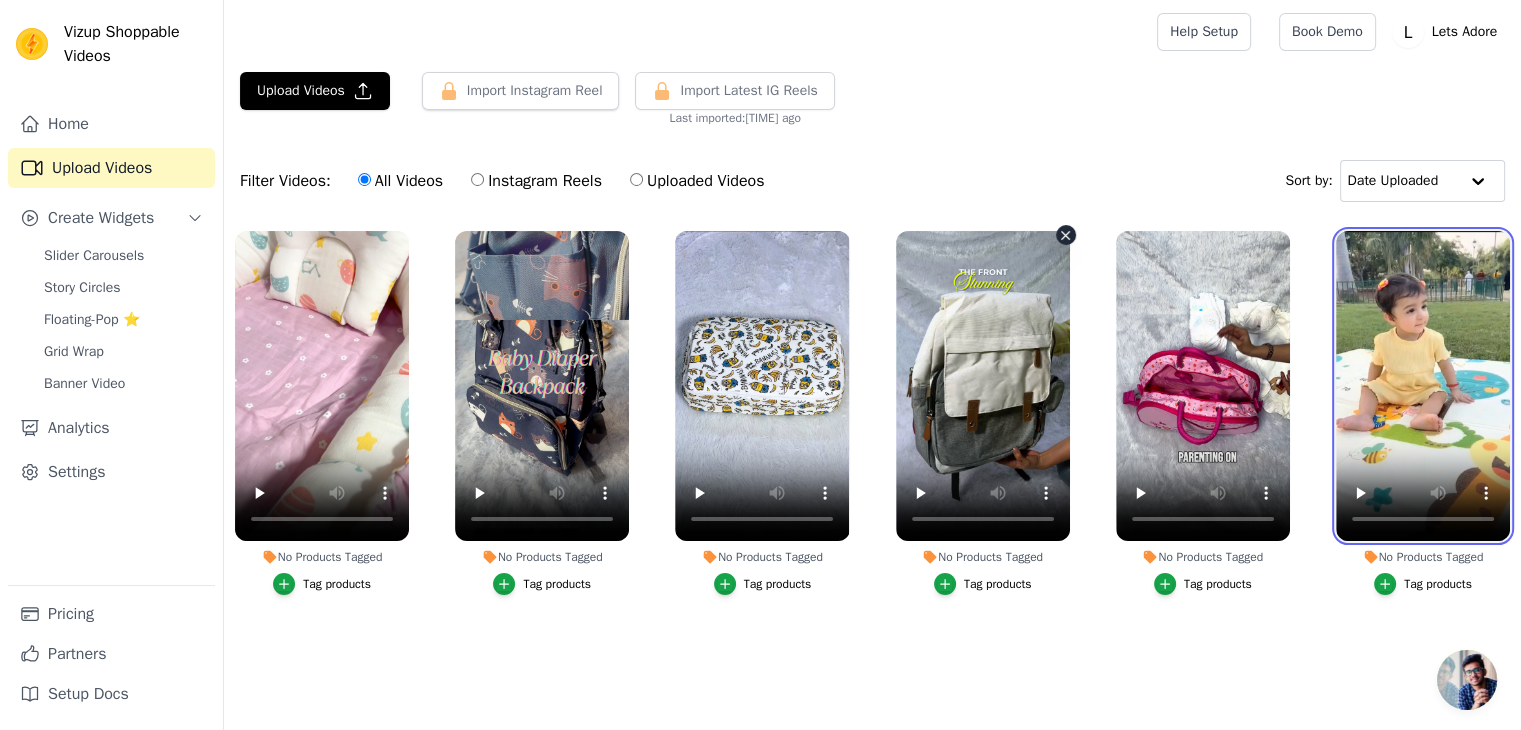 drag, startPoint x: 1441, startPoint y: 370, endPoint x: 1035, endPoint y: 397, distance: 406.8968 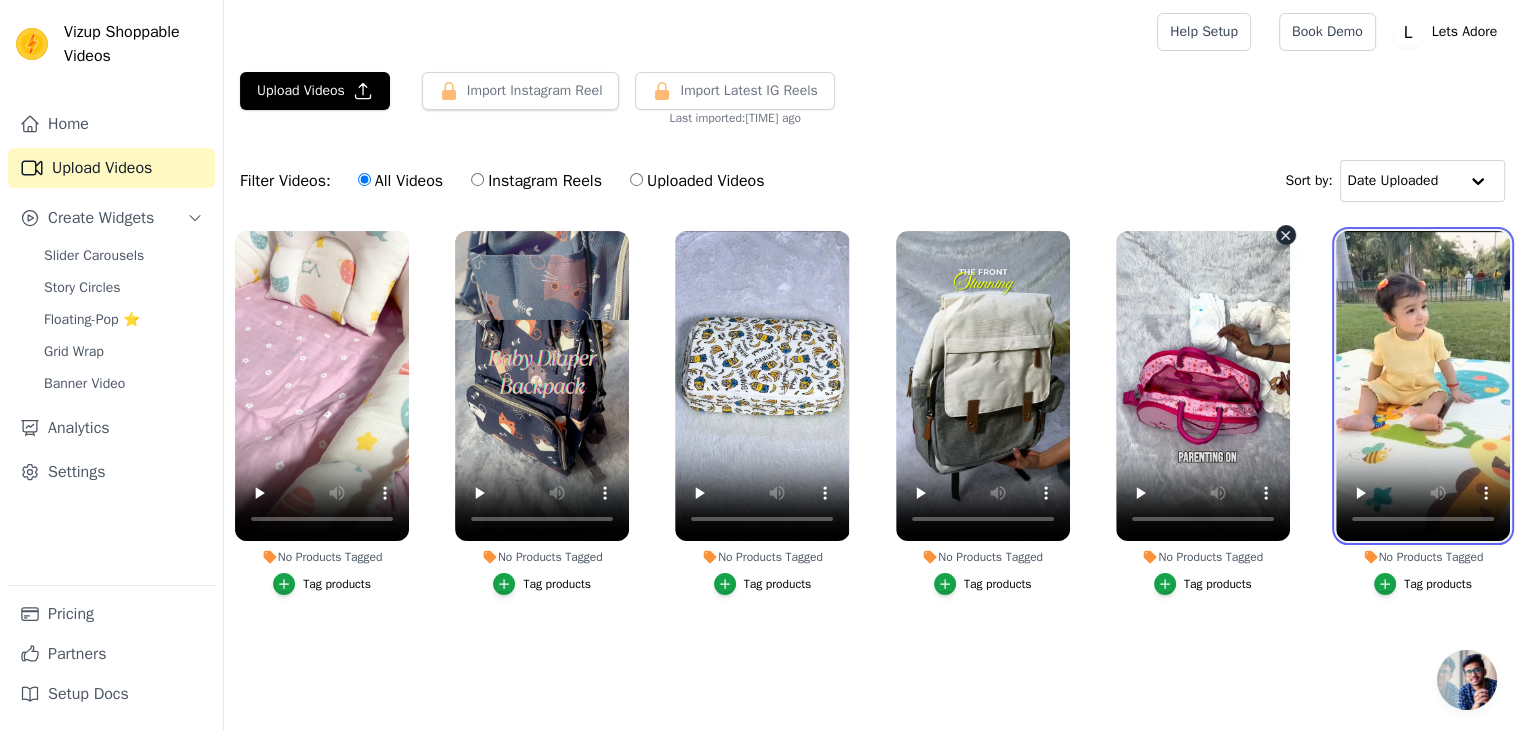 drag, startPoint x: 1451, startPoint y: 349, endPoint x: 1265, endPoint y: 333, distance: 186.6869 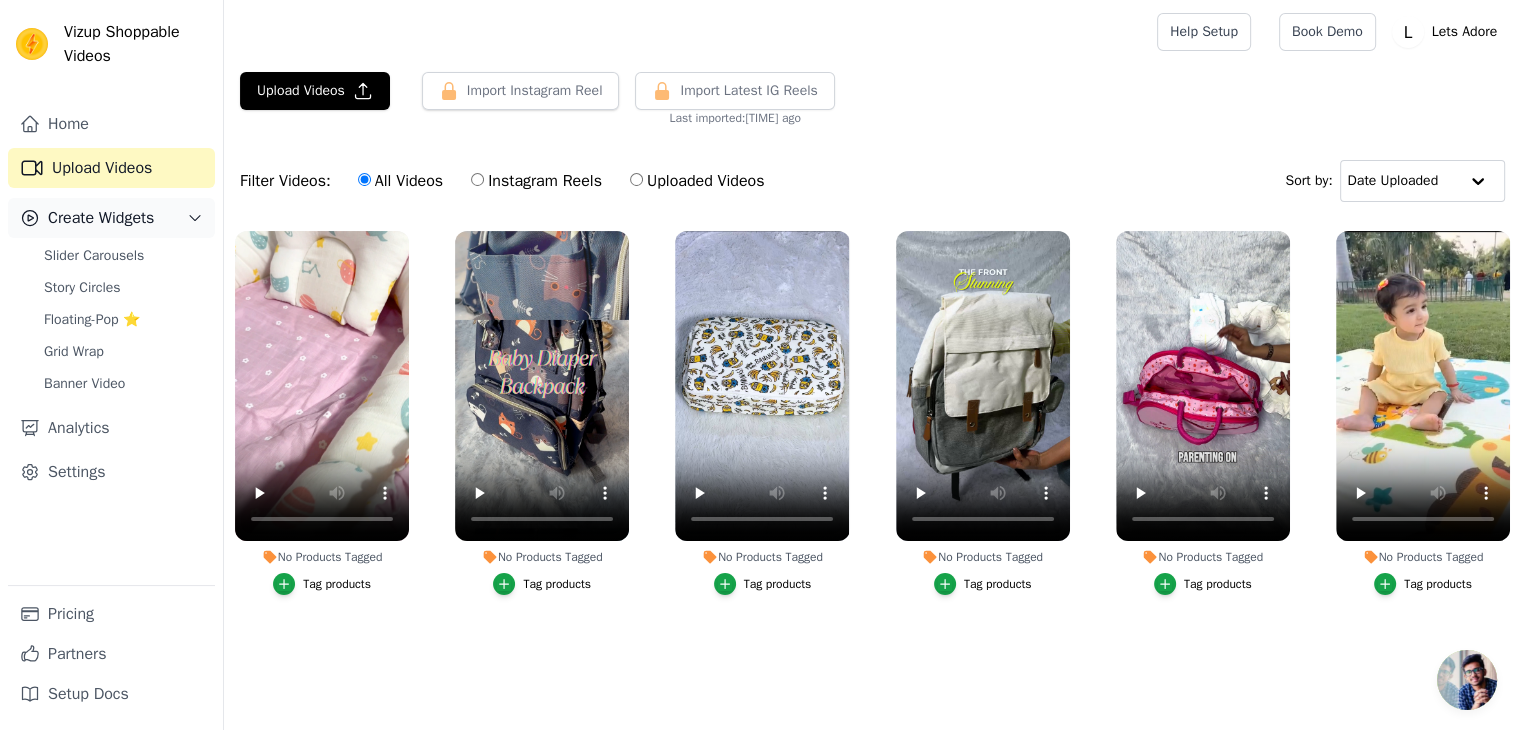 click on "Create Widgets" at bounding box center [111, 218] 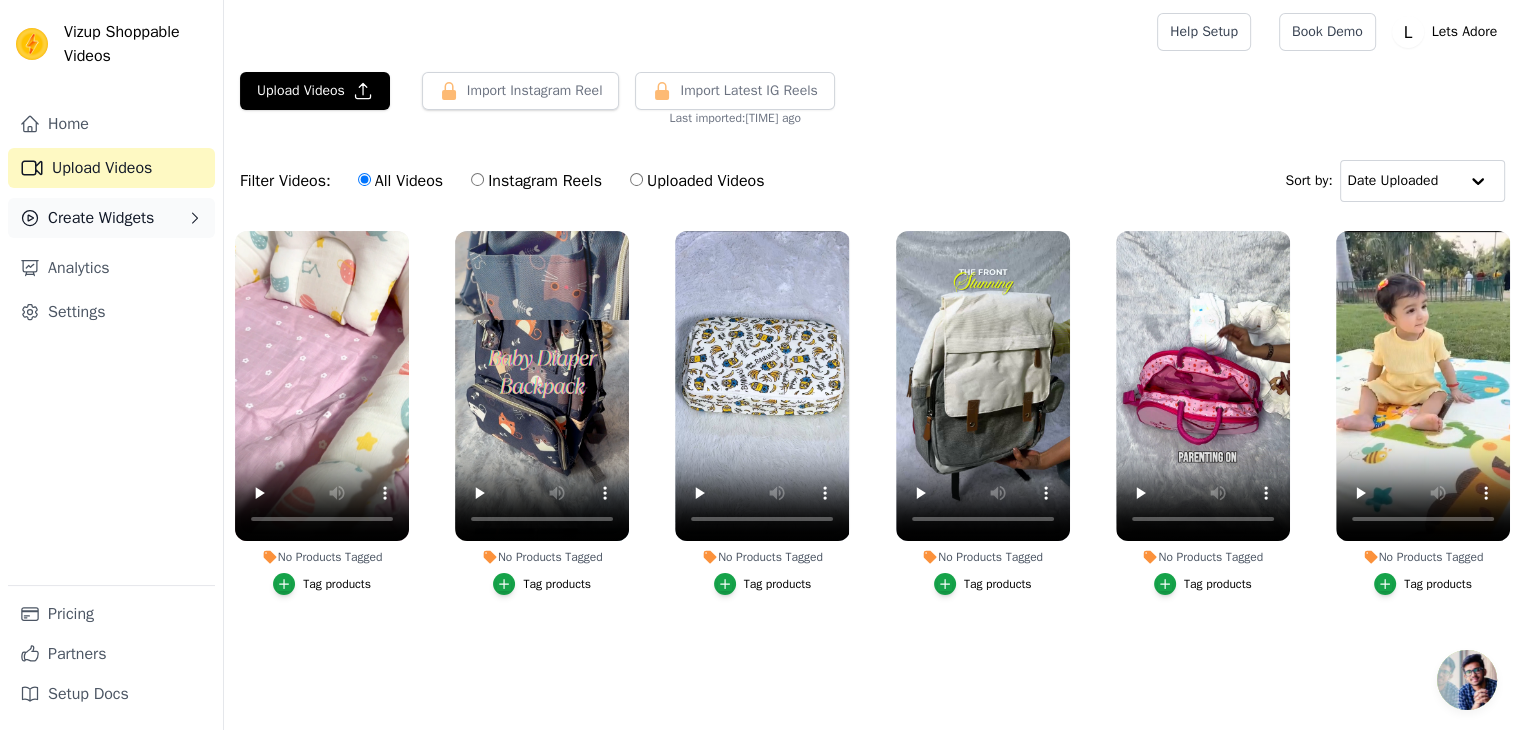 click on "Create Widgets" at bounding box center (111, 218) 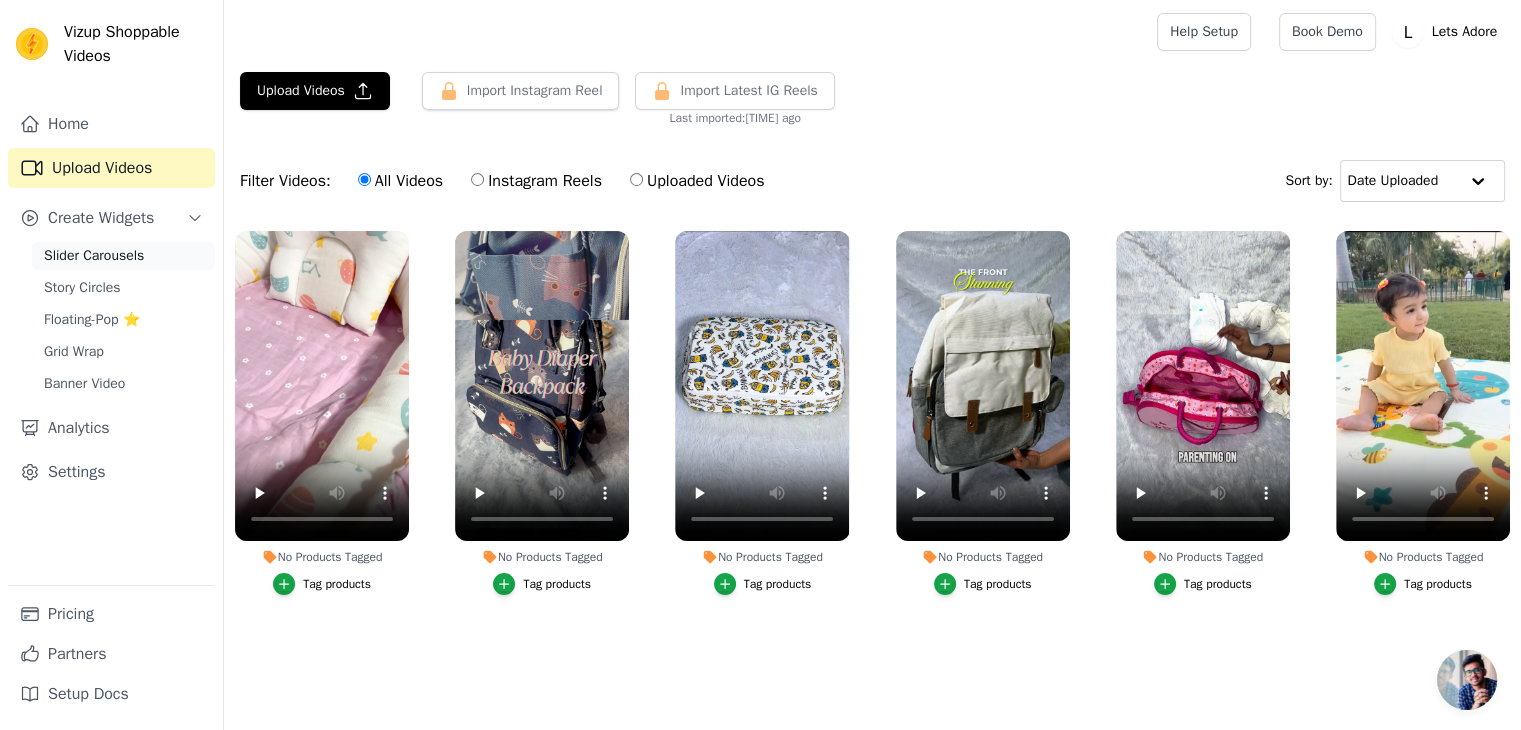 click on "Slider Carousels" at bounding box center (94, 256) 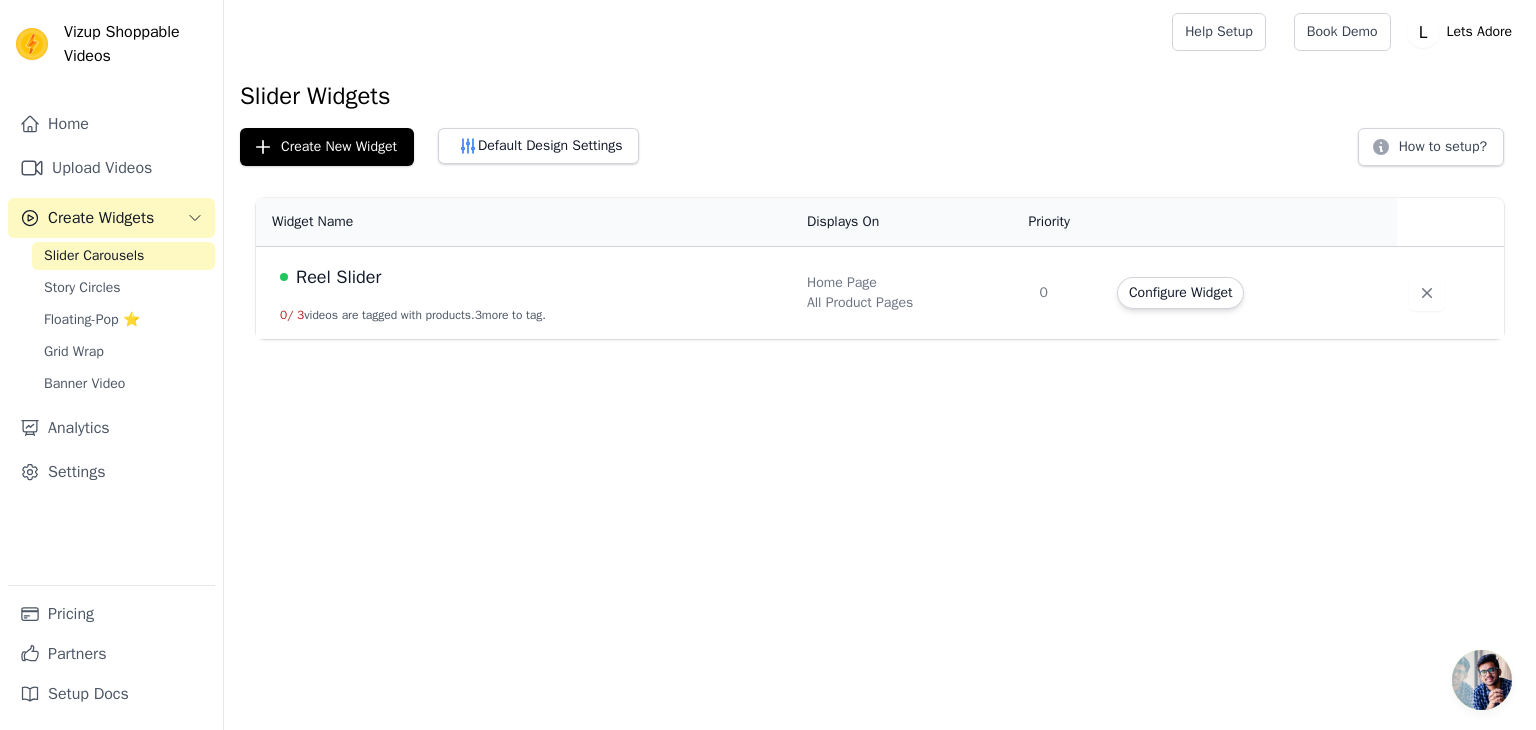 click on "Configure Widget" at bounding box center [1180, 293] 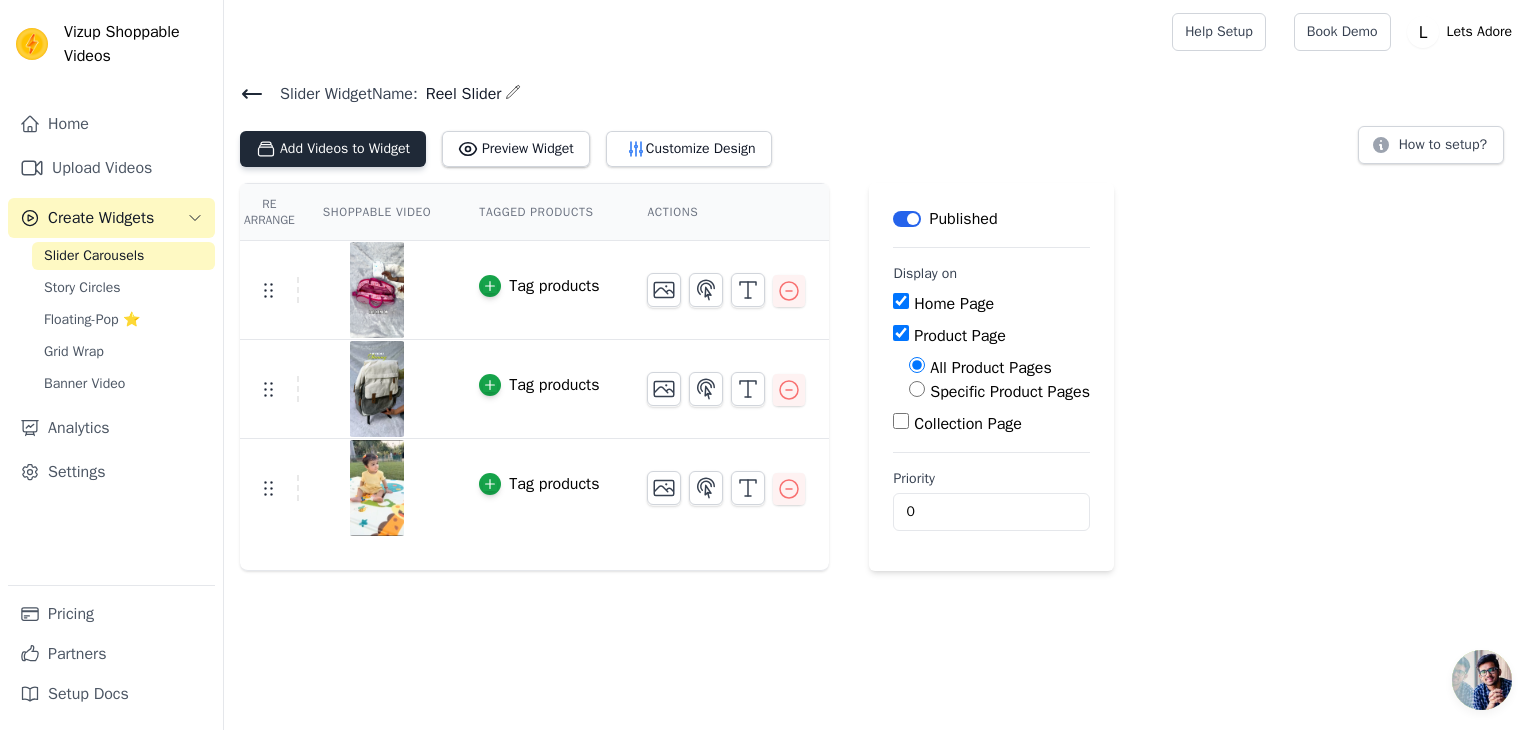 click on "Add Videos to Widget" at bounding box center [333, 149] 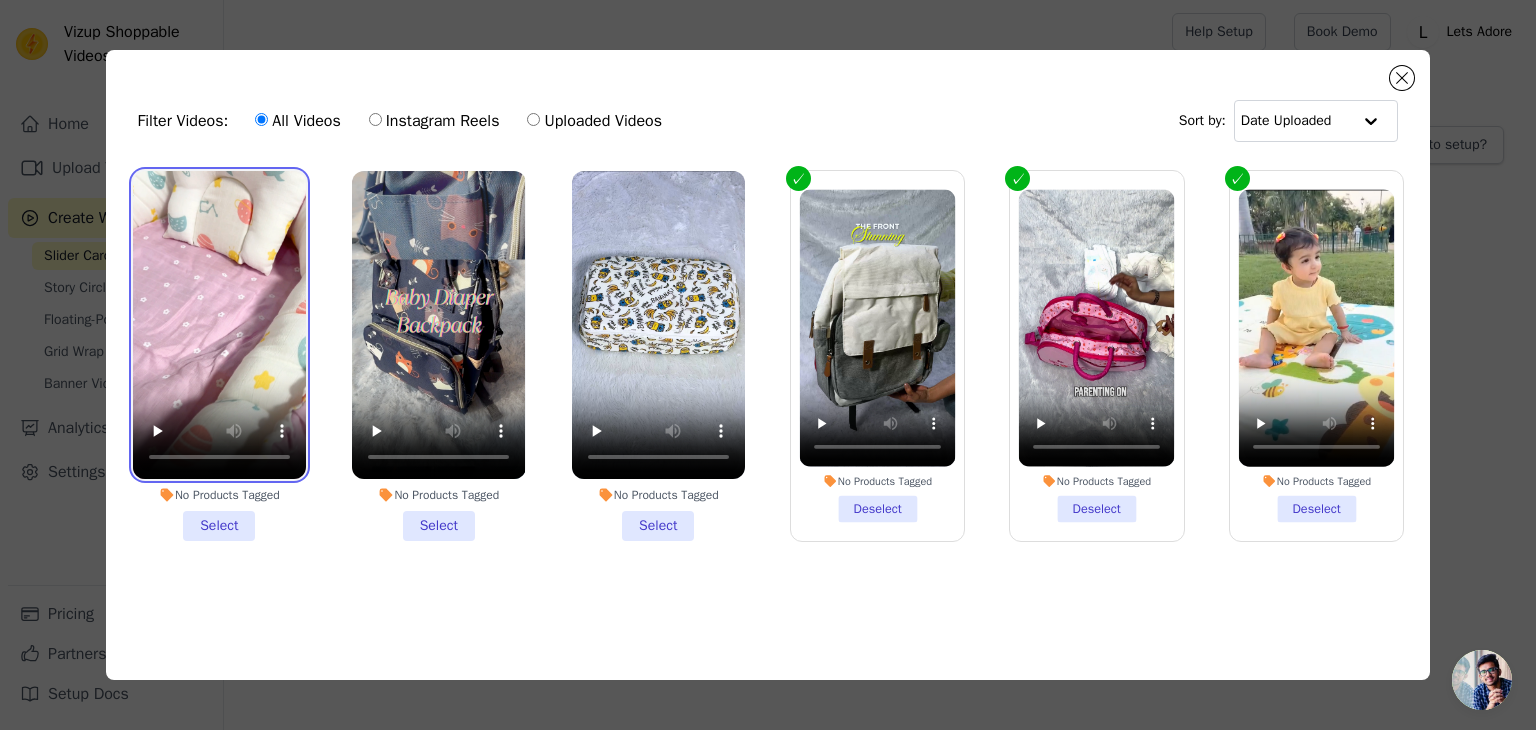 click at bounding box center (219, 325) 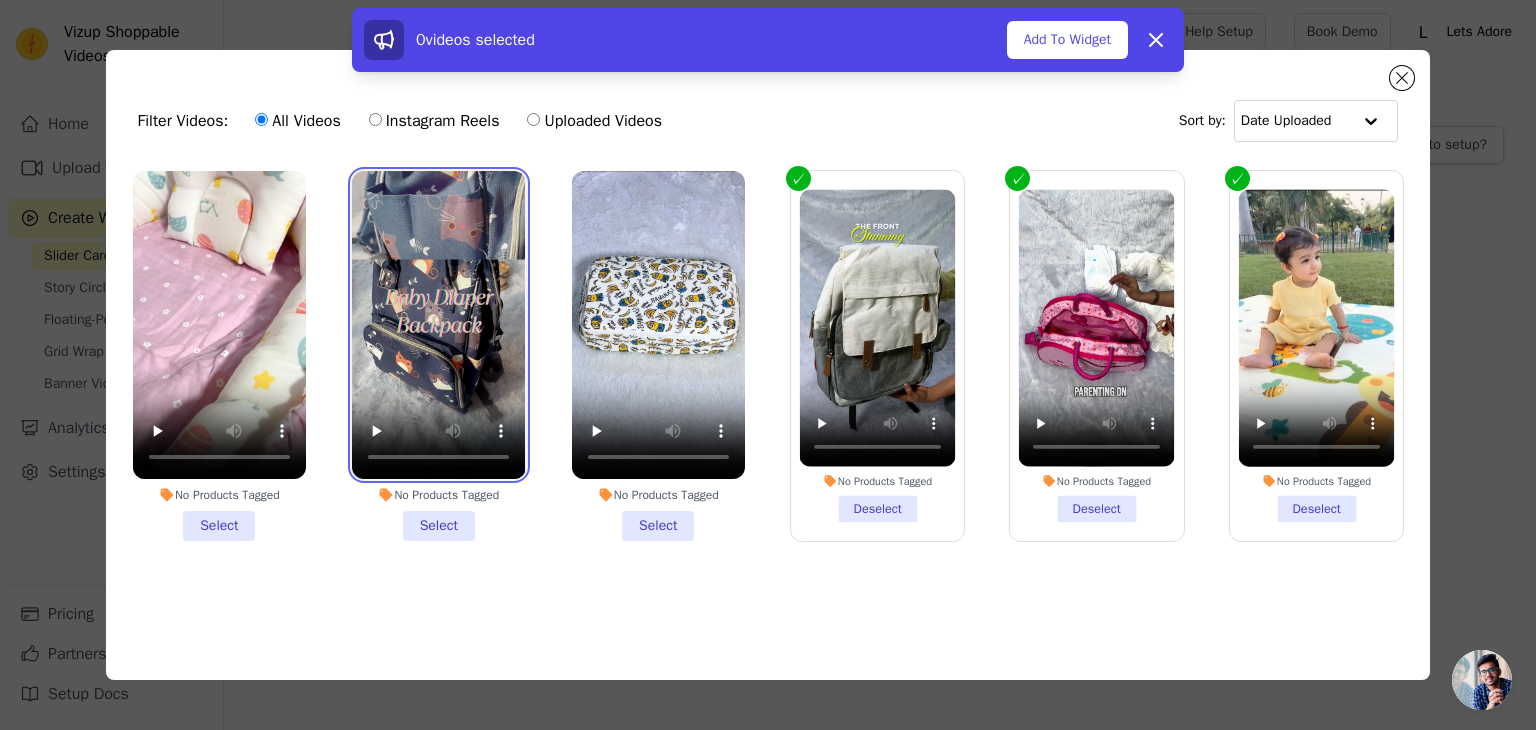 click at bounding box center [438, 325] 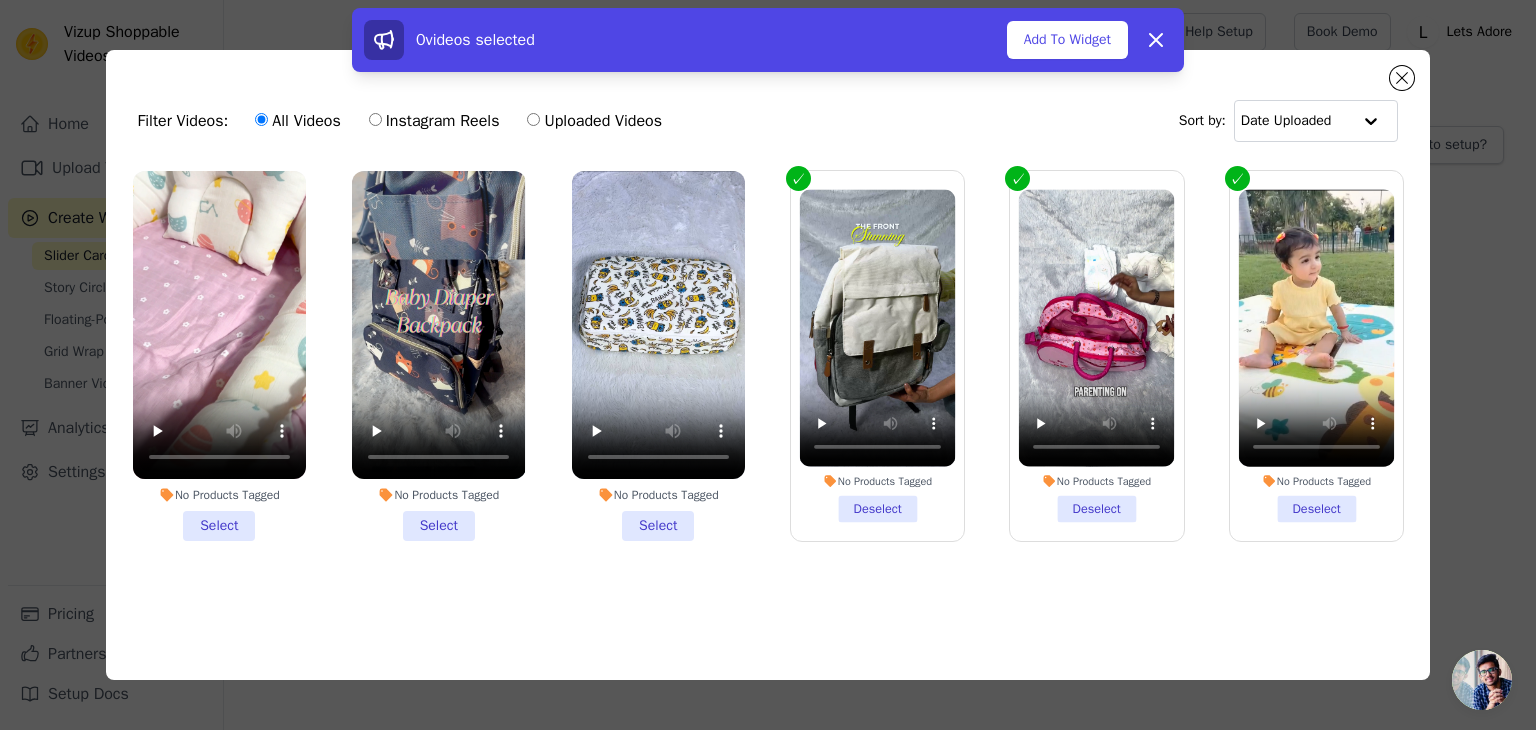 click on "No Products Tagged     Select" at bounding box center [219, 356] 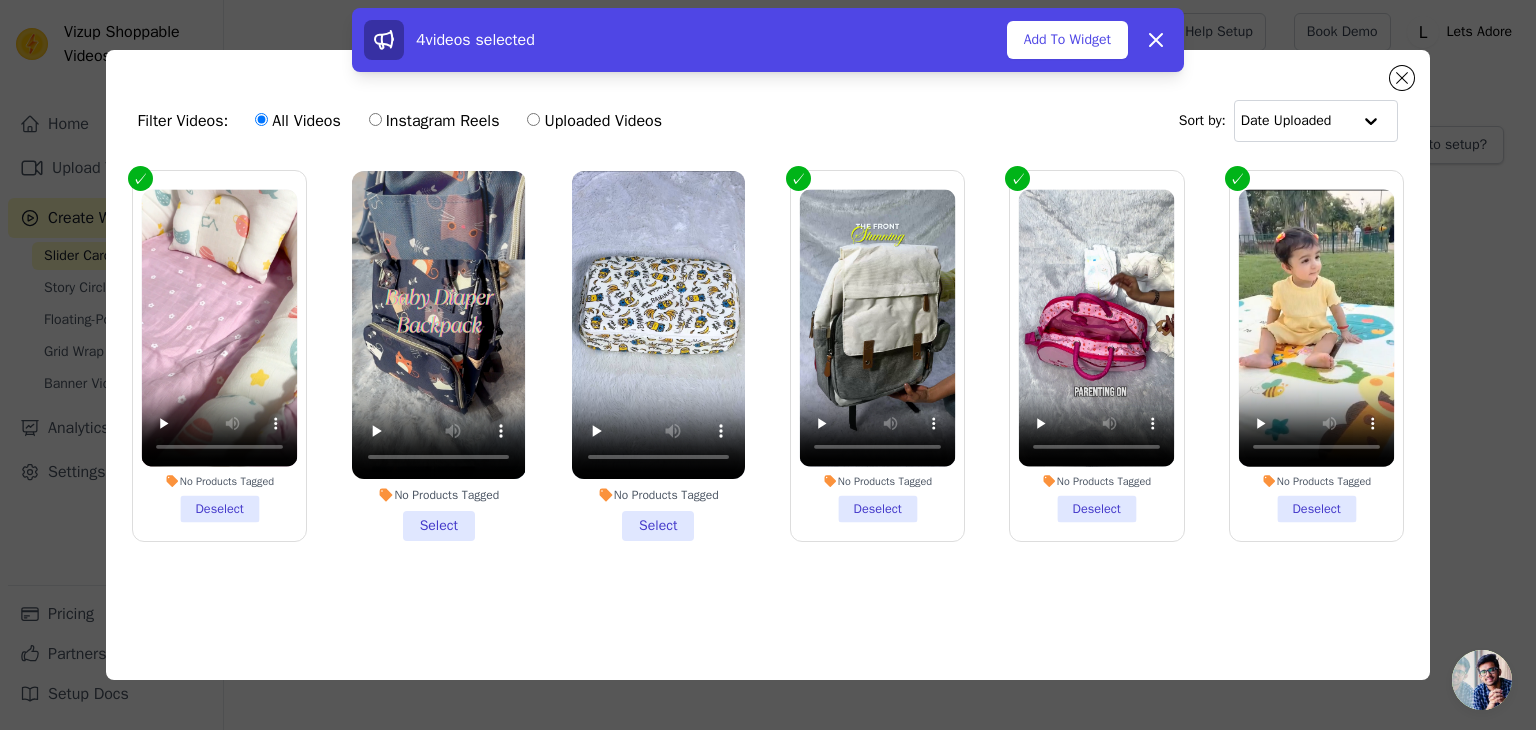 click on "No Products Tagged     Select" at bounding box center [438, 356] 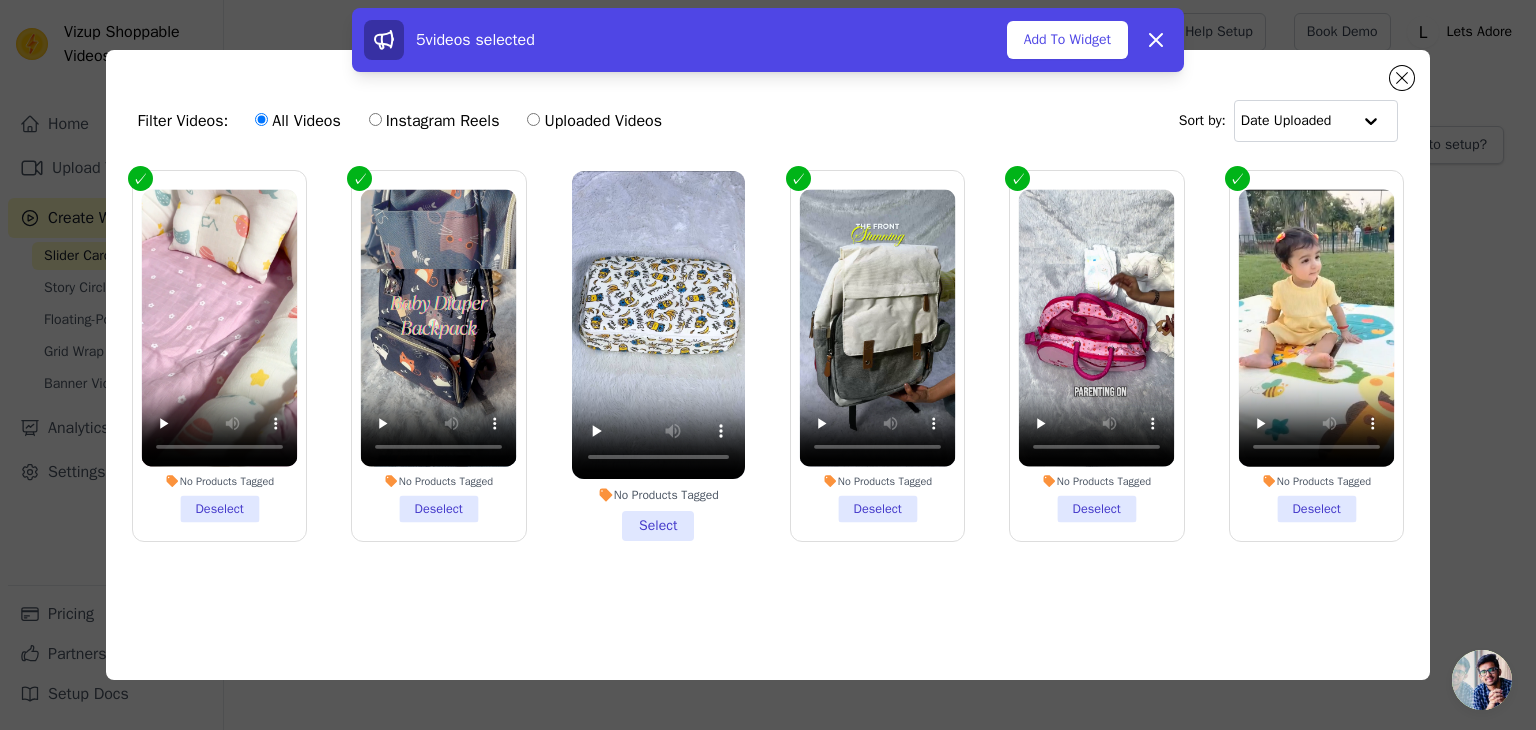 click on "No Products Tagged     Select" at bounding box center [658, 356] 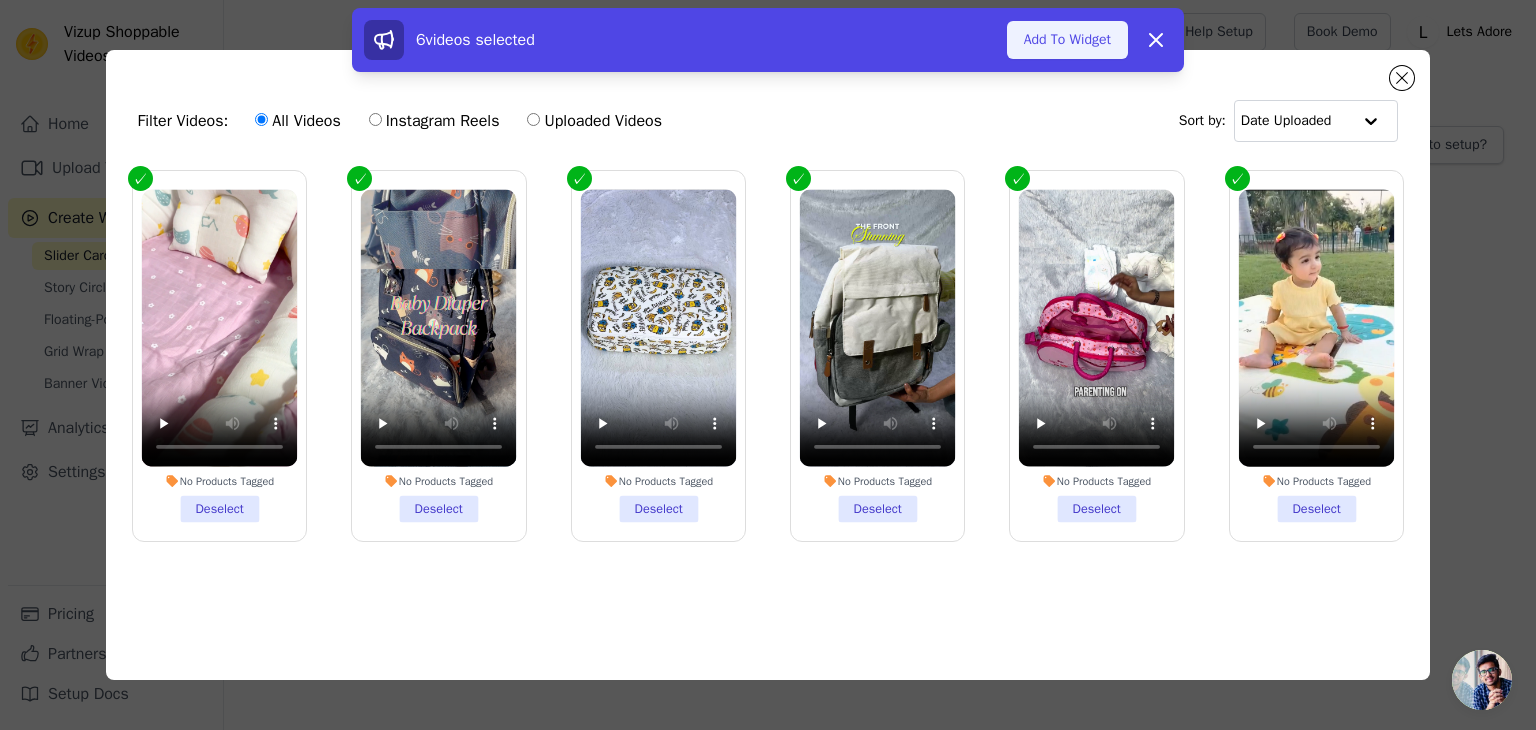 click on "Add To Widget" at bounding box center [1067, 40] 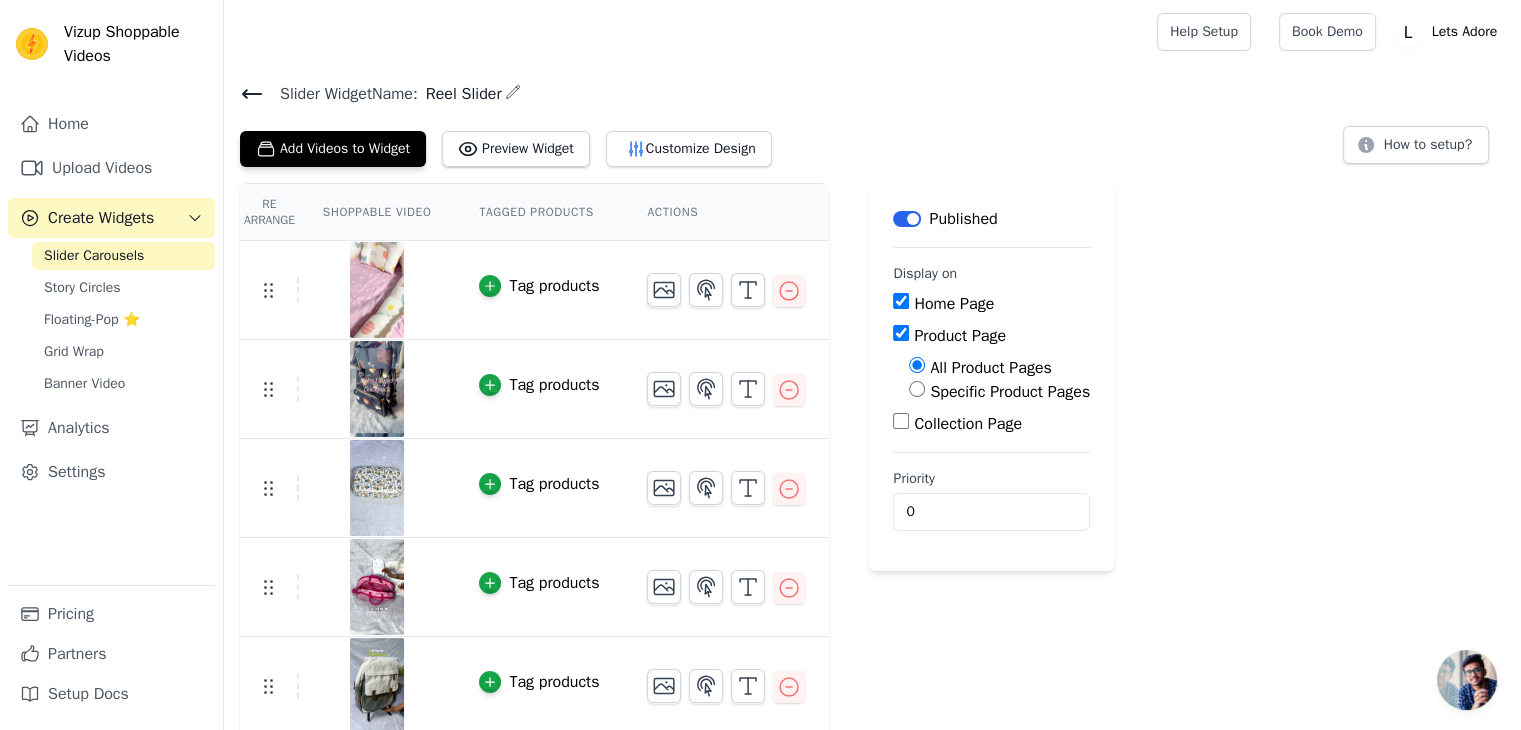 scroll, scrollTop: 0, scrollLeft: 0, axis: both 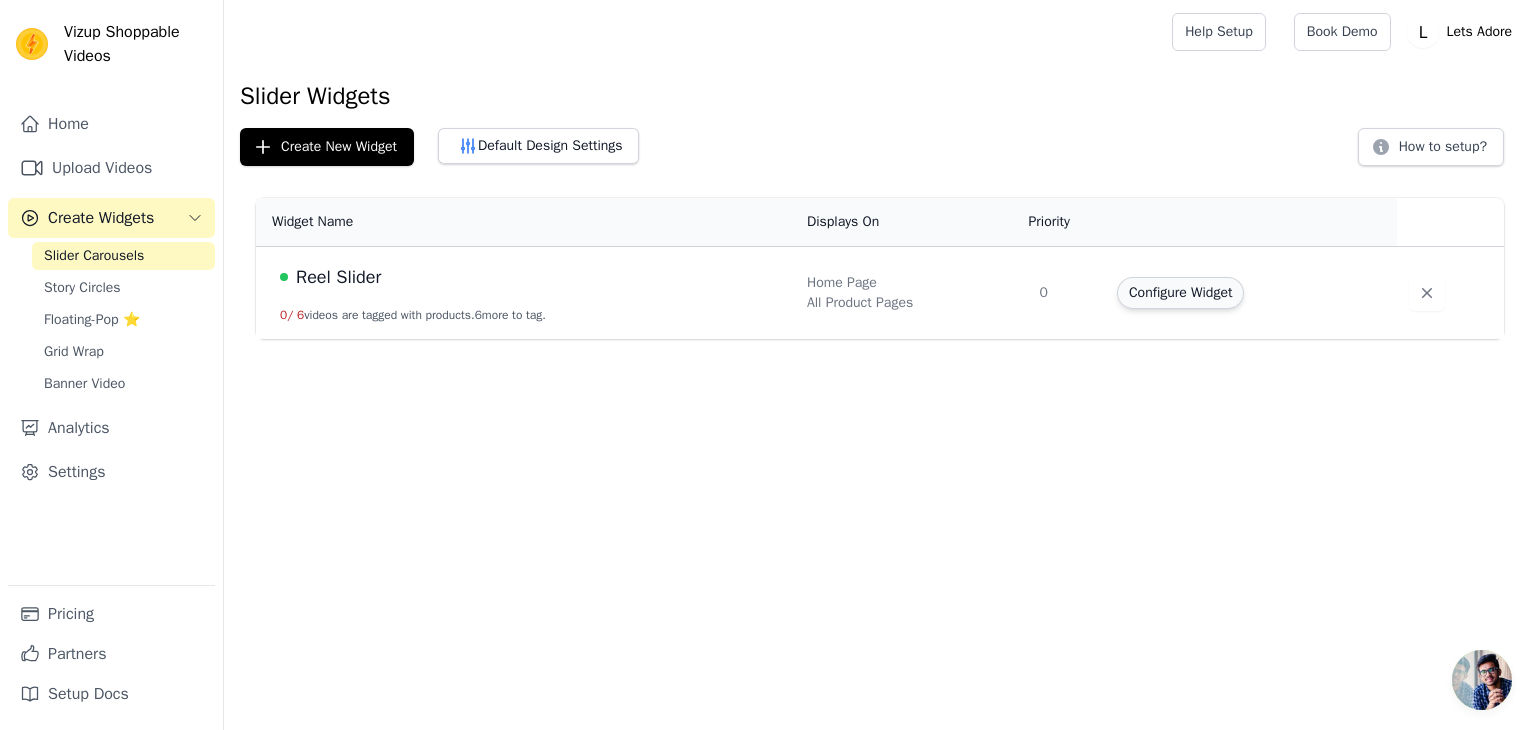 click on "Configure Widget" at bounding box center [1180, 293] 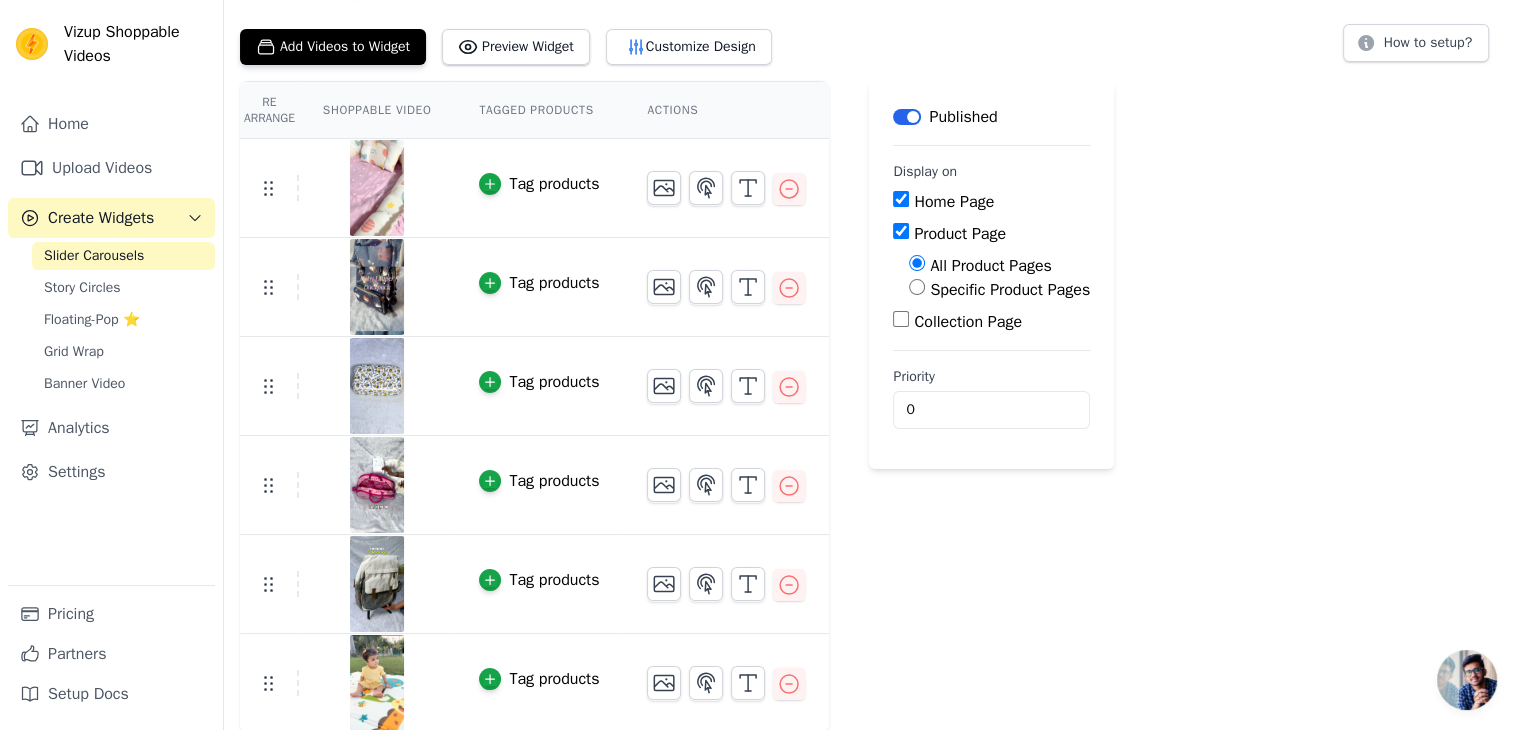 scroll, scrollTop: 0, scrollLeft: 0, axis: both 